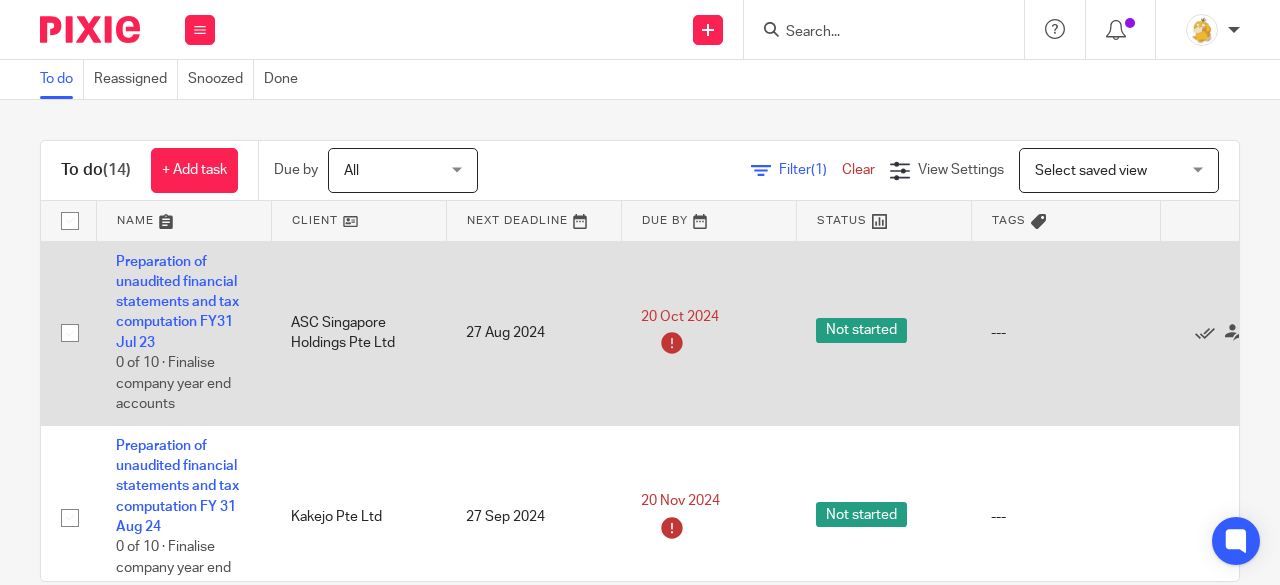 scroll, scrollTop: 0, scrollLeft: 0, axis: both 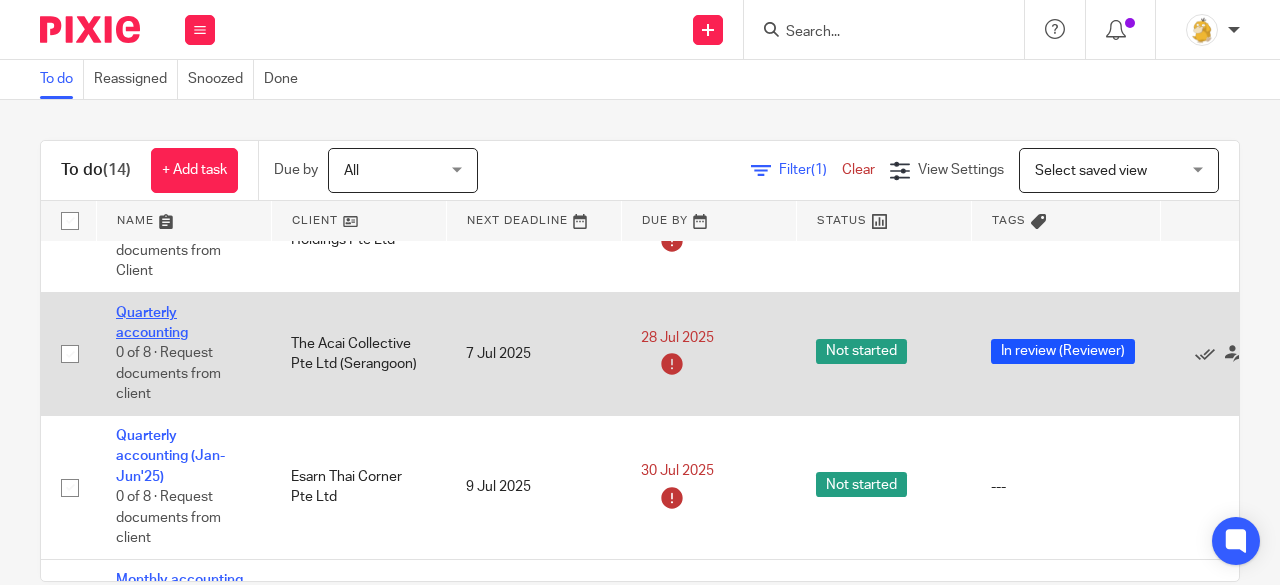 click on "Quarterly accounting" at bounding box center (152, 323) 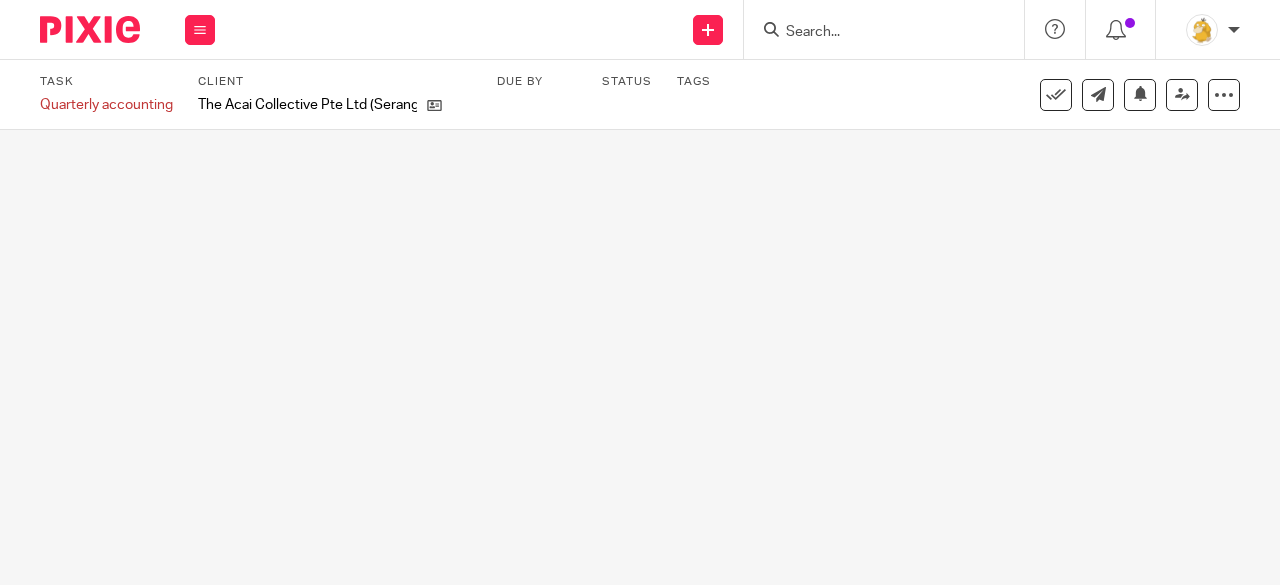 scroll, scrollTop: 0, scrollLeft: 0, axis: both 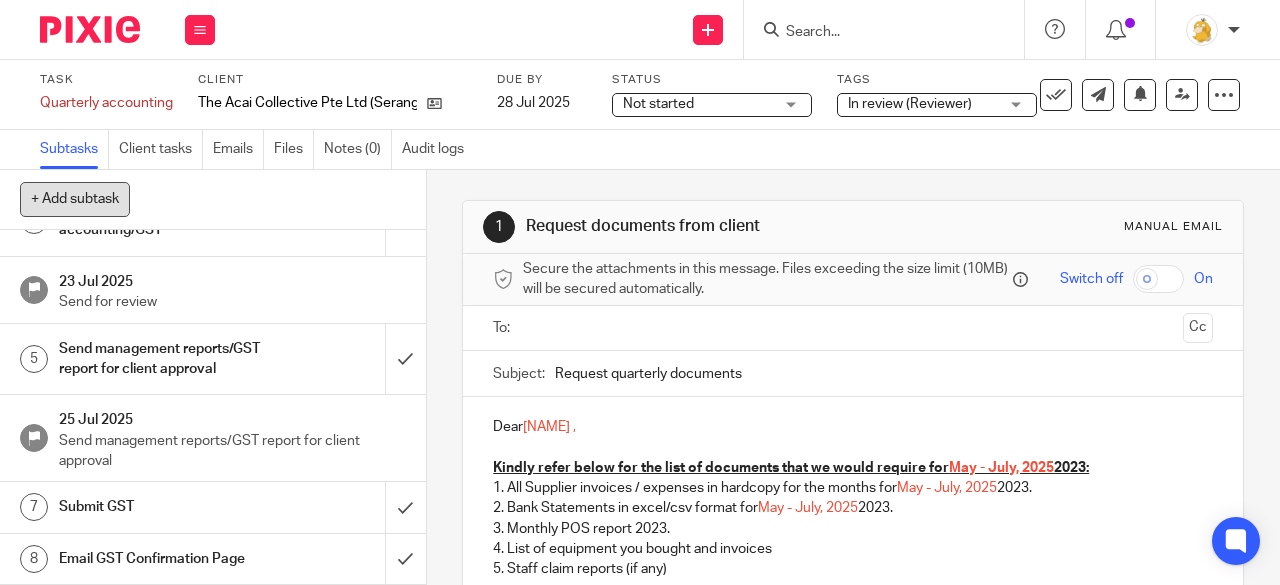 click on "+ Add subtask" at bounding box center (75, 199) 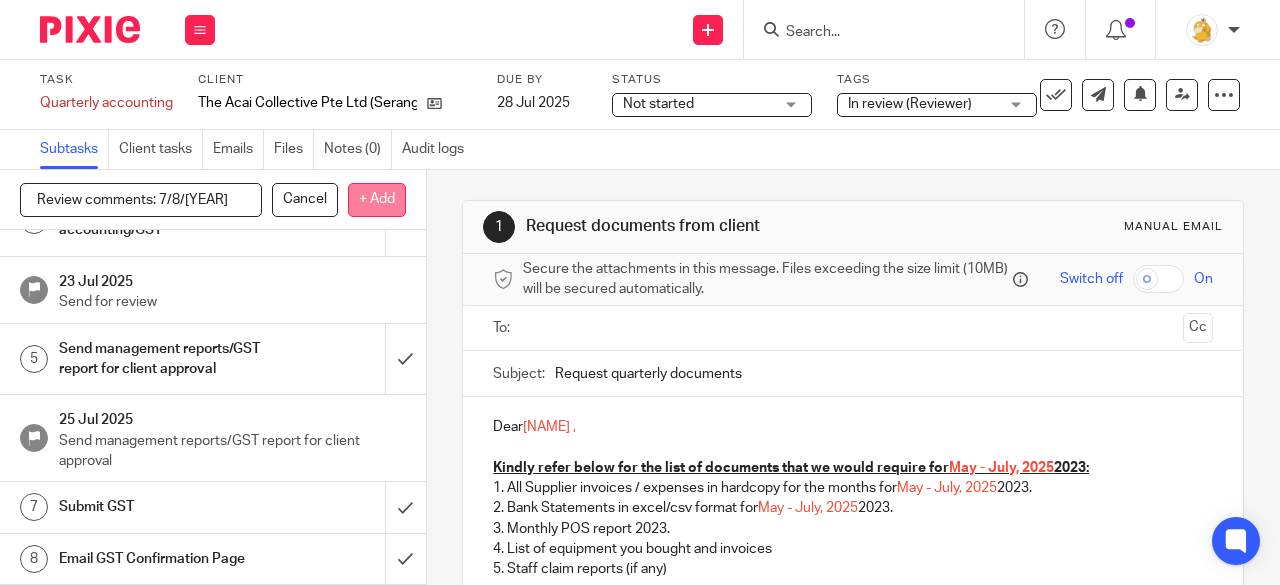 type on "Review comments: 7/8/25" 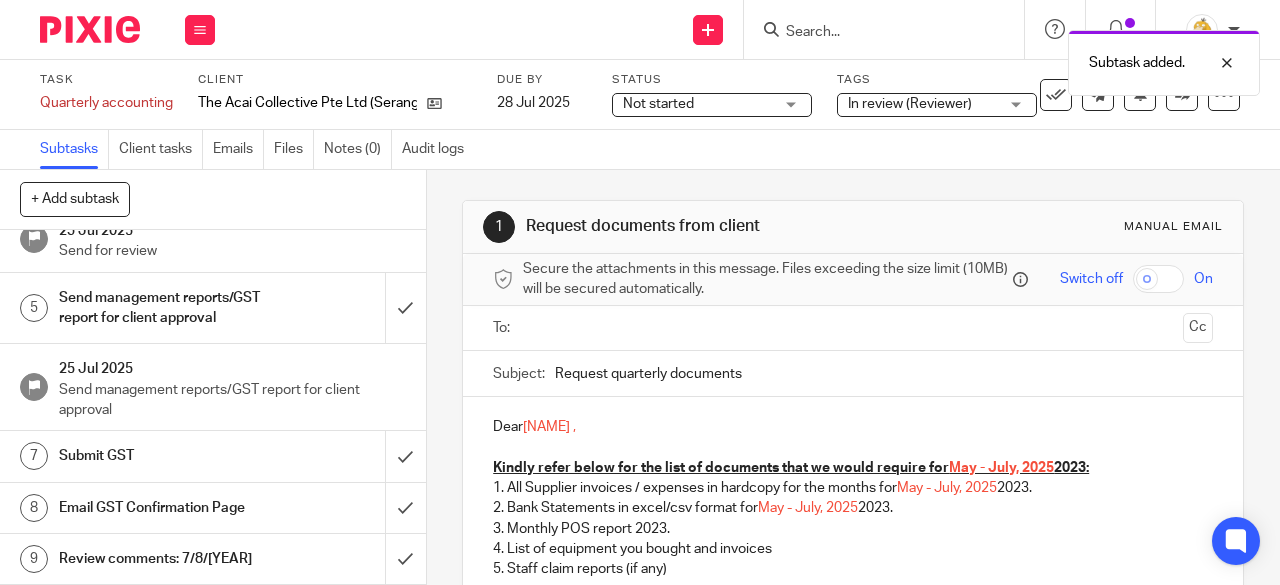 scroll, scrollTop: 252, scrollLeft: 0, axis: vertical 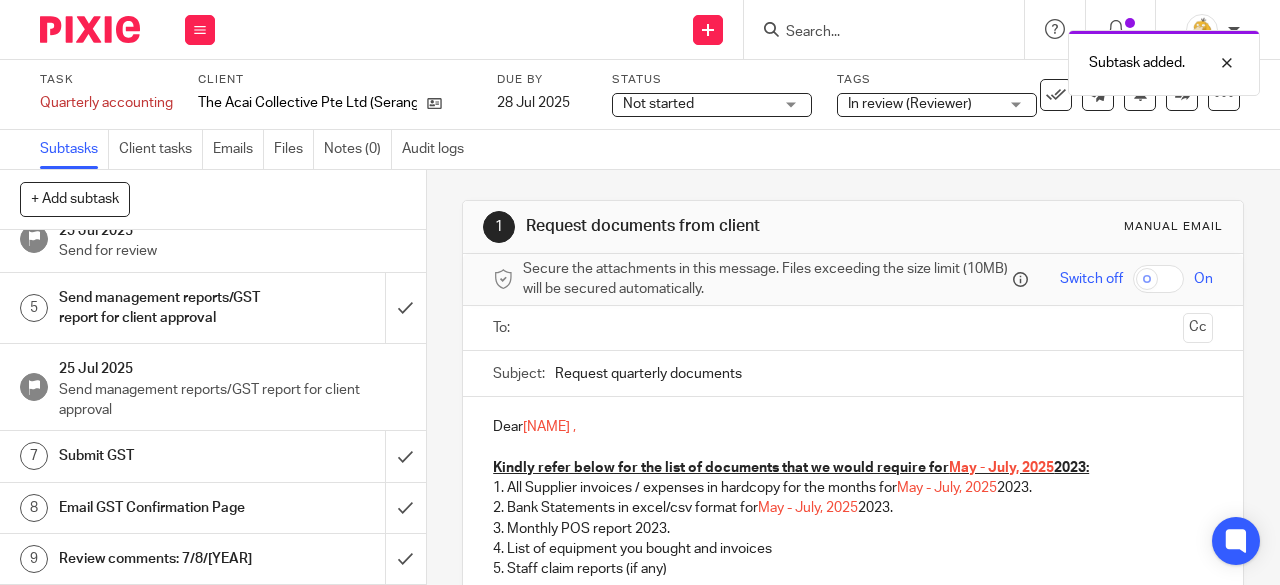 click on "Review comments: [DATE]" at bounding box center (161, 559) 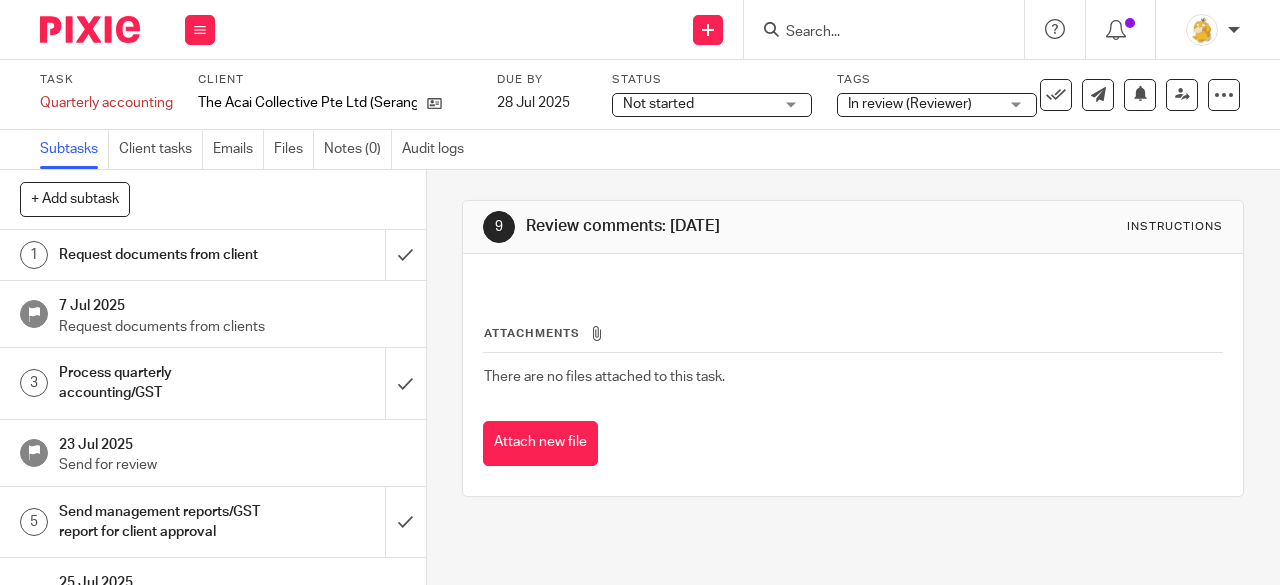 scroll, scrollTop: 0, scrollLeft: 0, axis: both 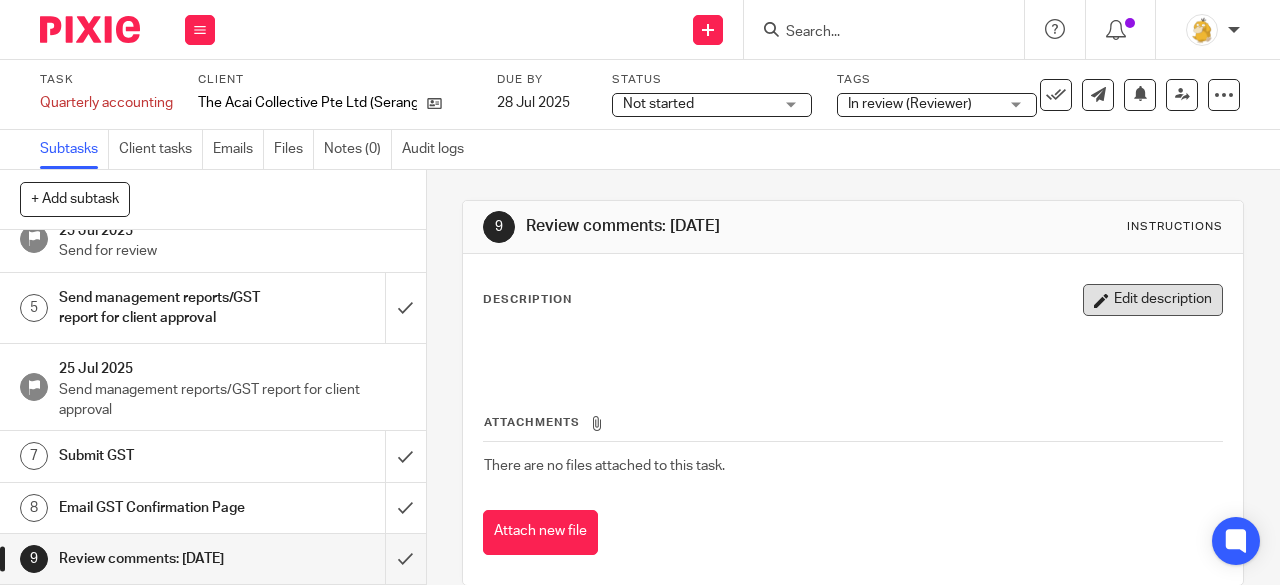 click on "Edit description" at bounding box center [1153, 300] 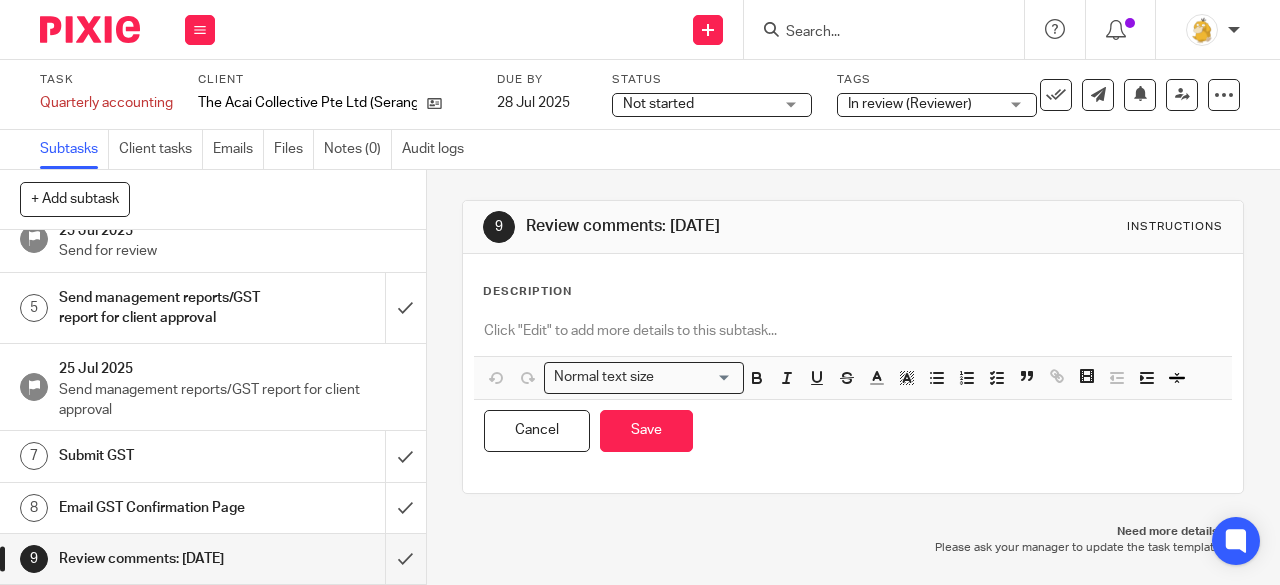 click at bounding box center (853, 331) 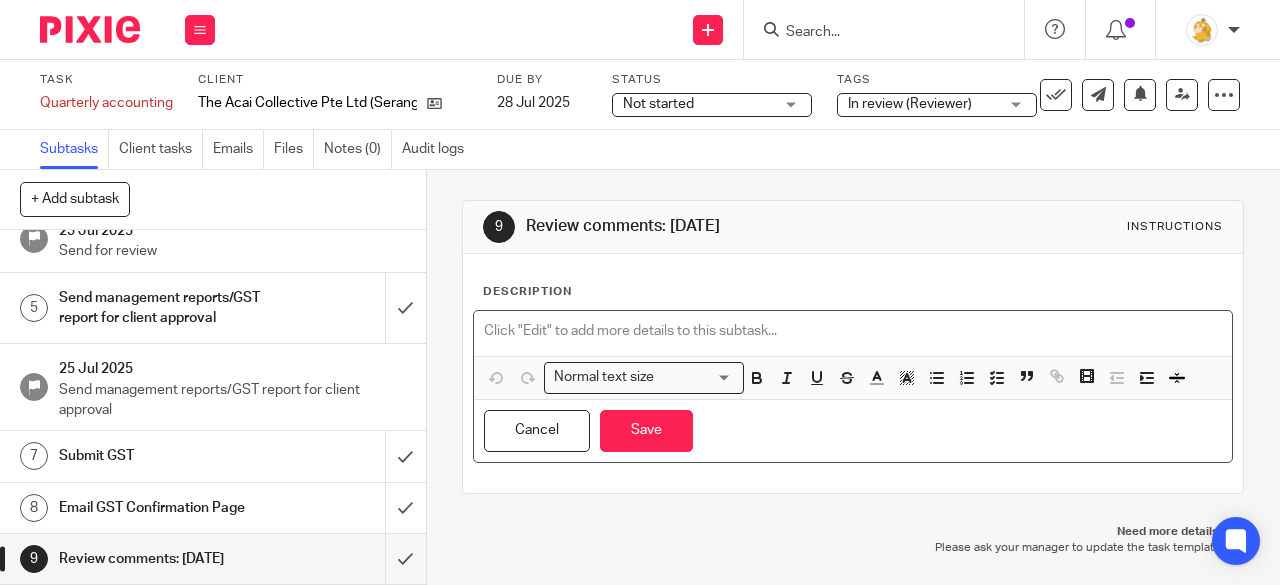 type 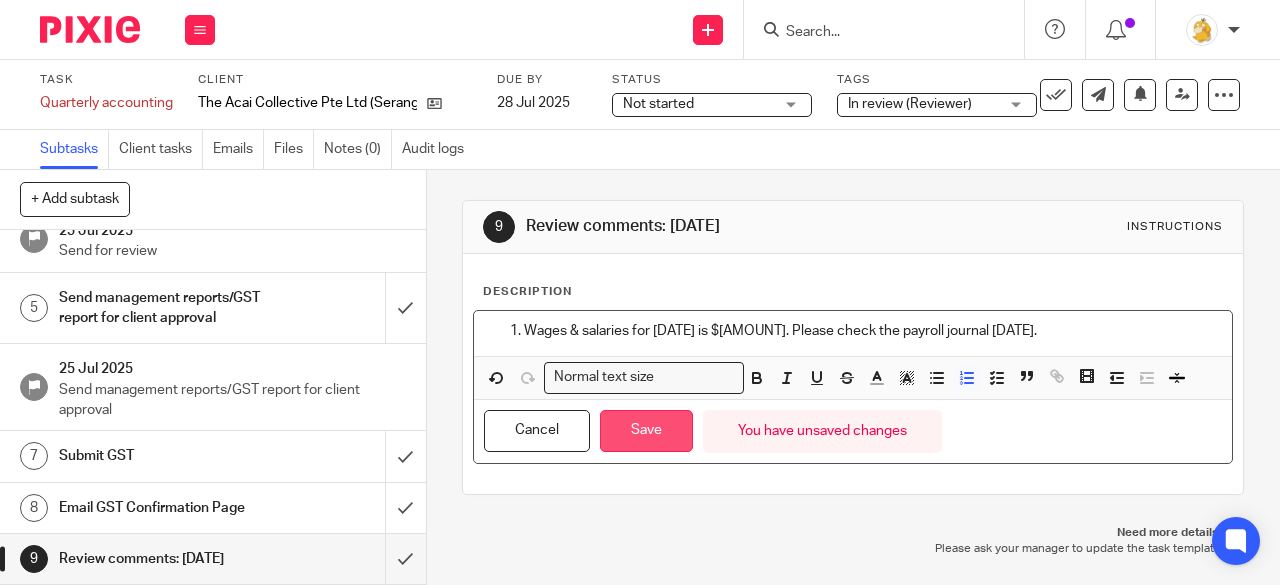 click on "Save" at bounding box center [646, 431] 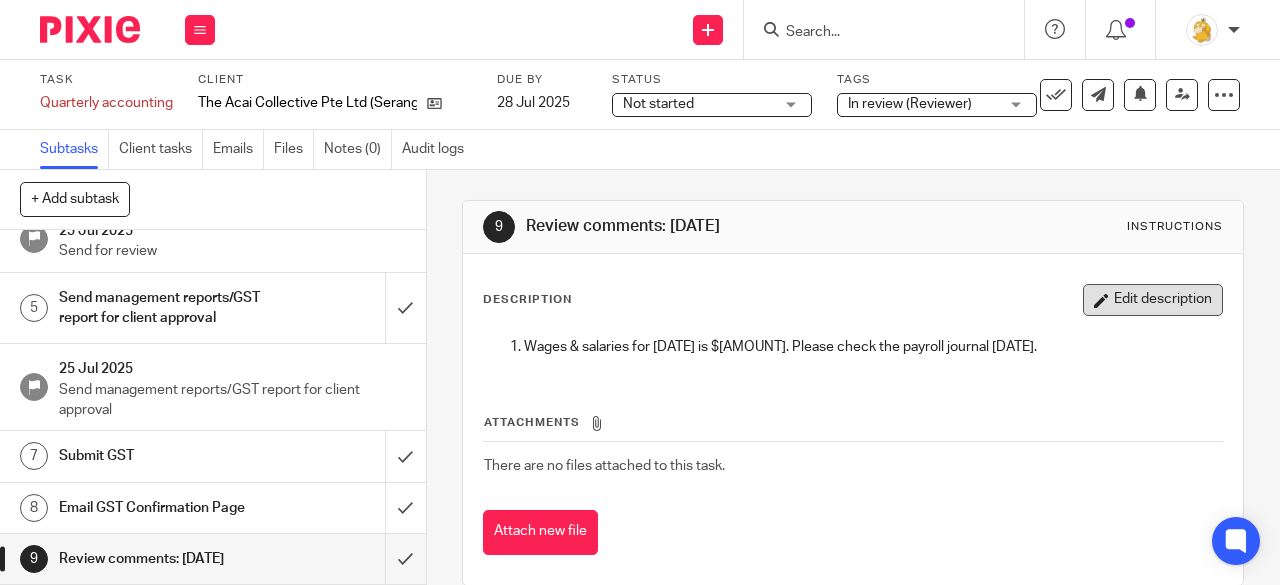 click at bounding box center [1101, 300] 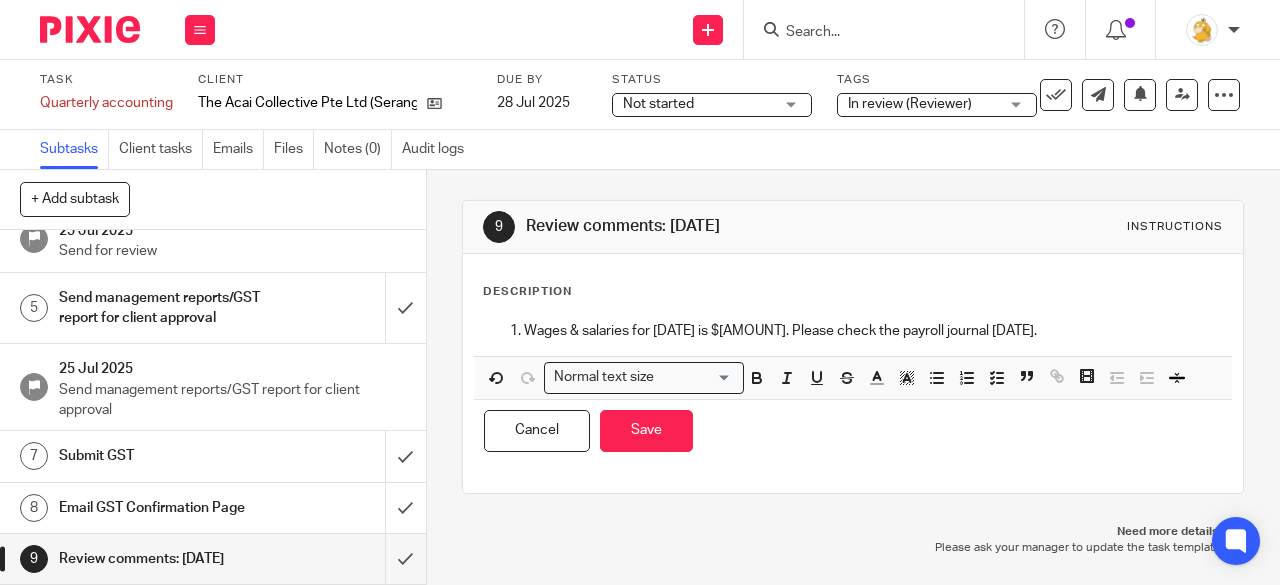 click on "Wages & salaries for Jun'25 is $100. Please check the payroll journal Jun'25." at bounding box center (873, 331) 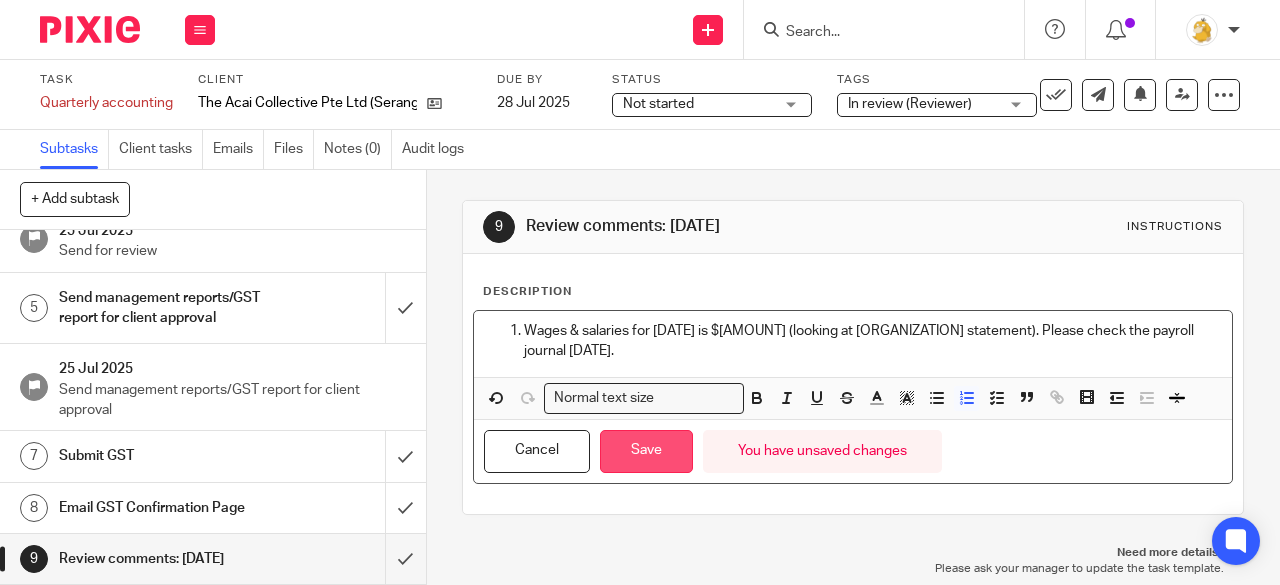 click on "Save" at bounding box center [646, 451] 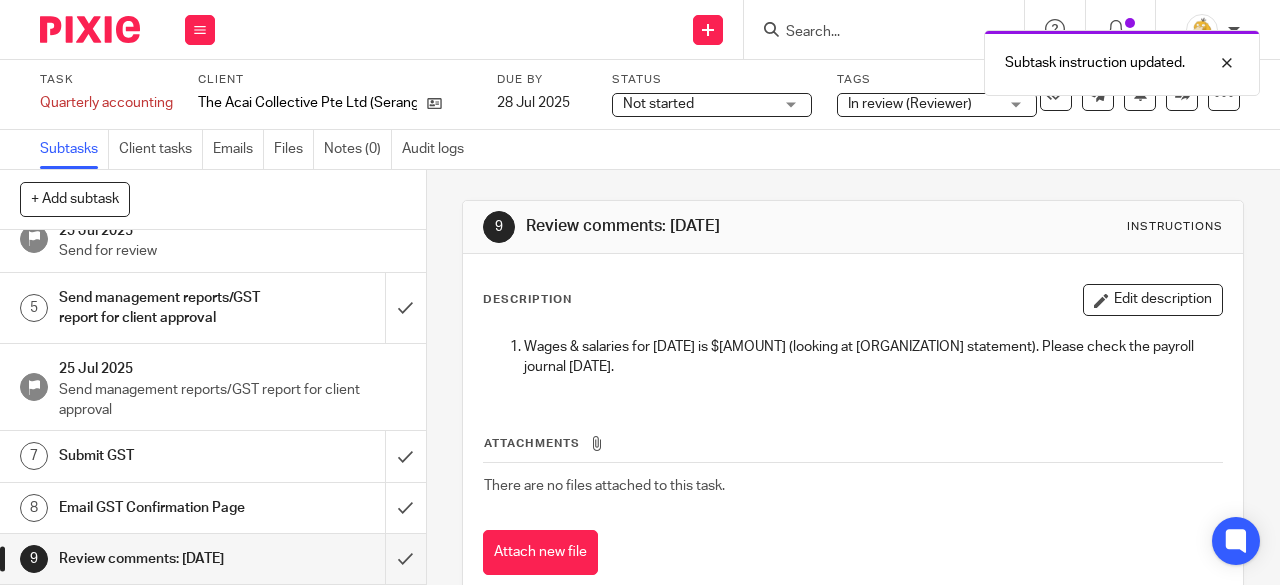 click on "Description
Edit description
Wages & salaries for Jun'25 is $100 (looking at cpf statement). Please check the payroll journal Jun'25.           Attachments     There are no files attached to this task.   Attach new file" at bounding box center (853, 429) 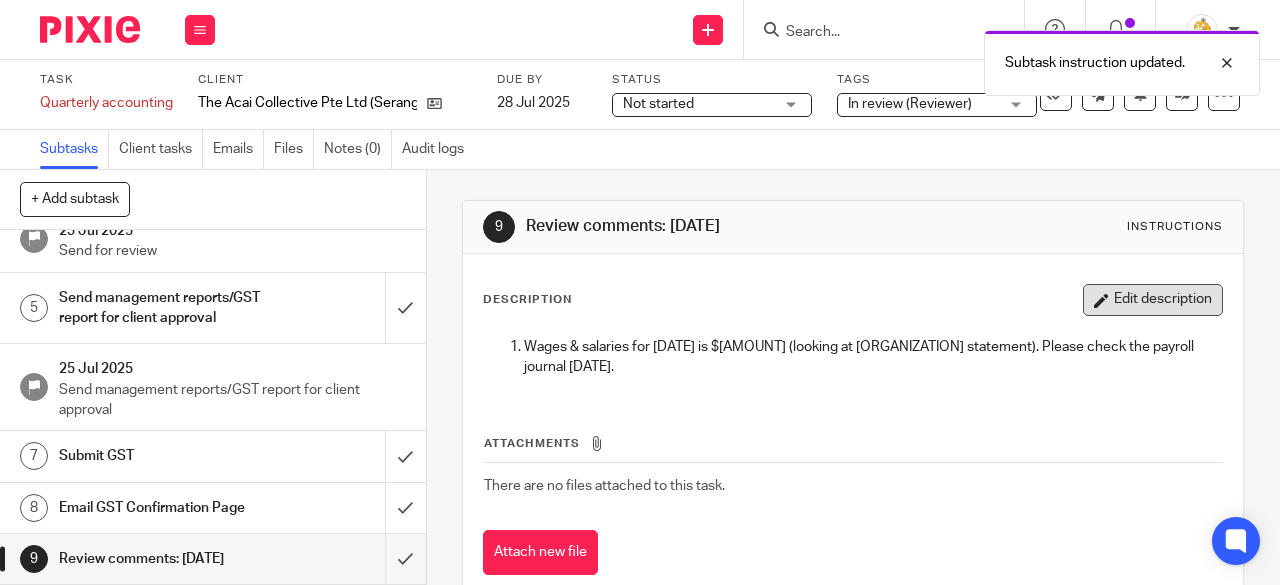 click on "Edit description" at bounding box center (1153, 300) 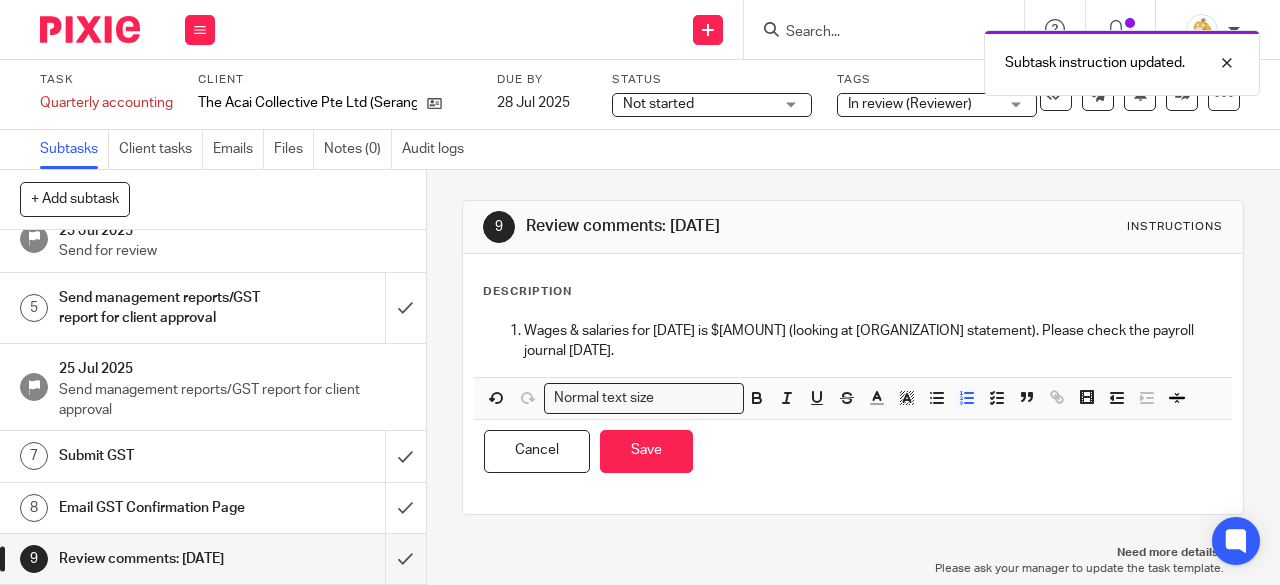 click on "Wages & salaries for Jun'25 is $100 (looking at cpf statement). Please check the payroll journal Jun'25." at bounding box center [873, 341] 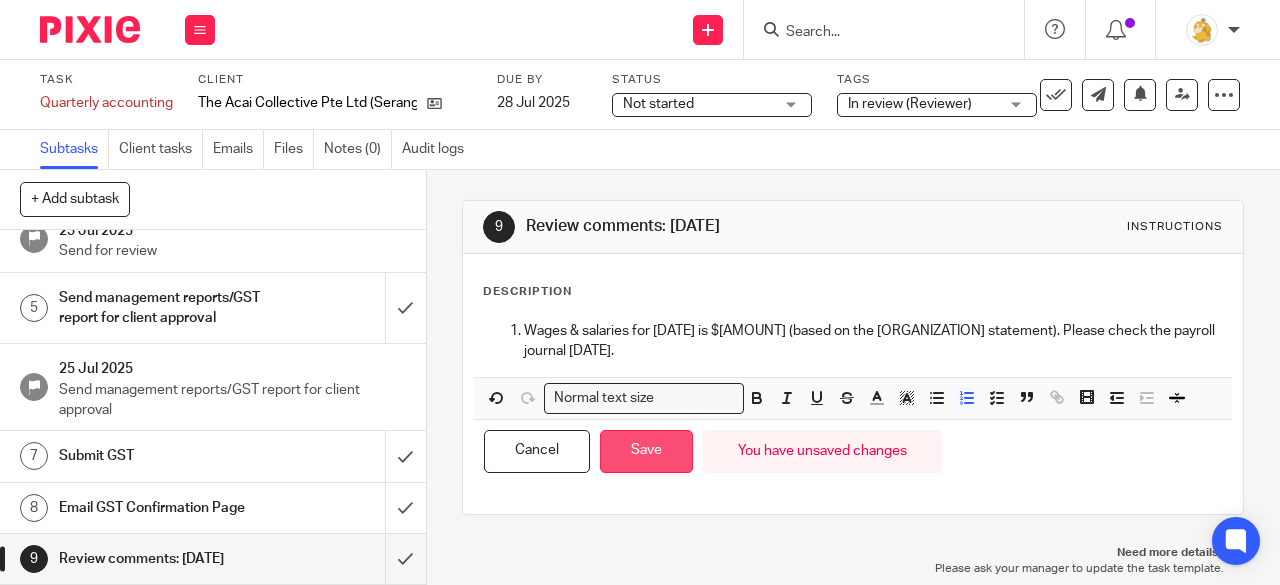 click on "Save" at bounding box center (646, 451) 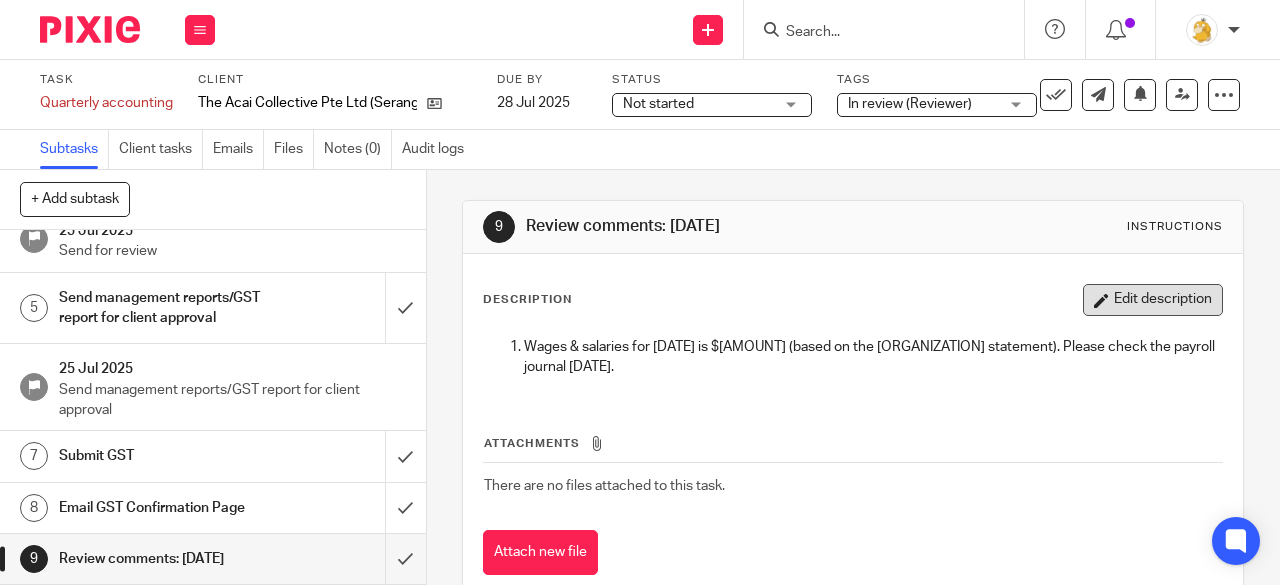 click on "Edit description" at bounding box center (1153, 300) 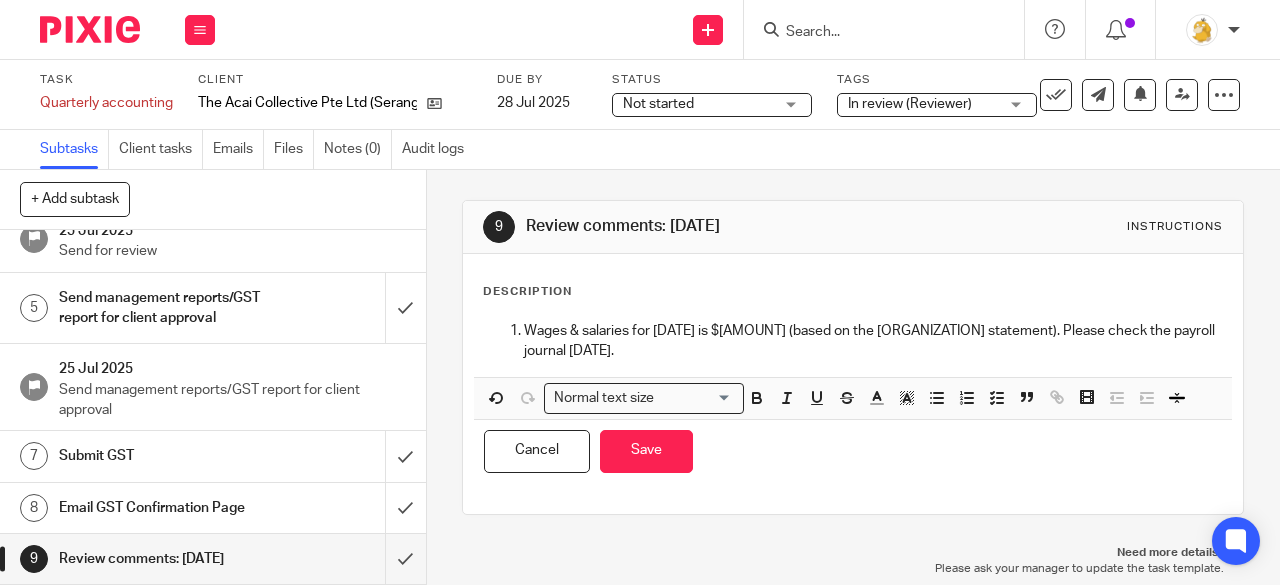 click on "Wages & salaries for Jun'25 is $100 (based on the cpf statement). Please check the payroll journal Jun'25." at bounding box center (873, 341) 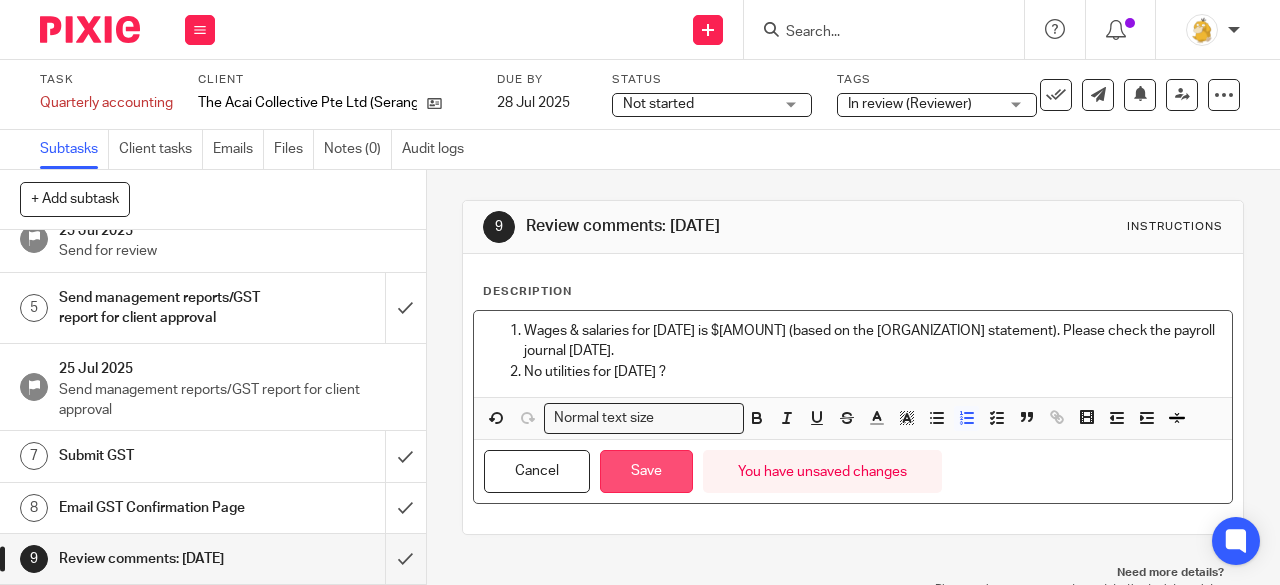 click on "Save" at bounding box center (646, 471) 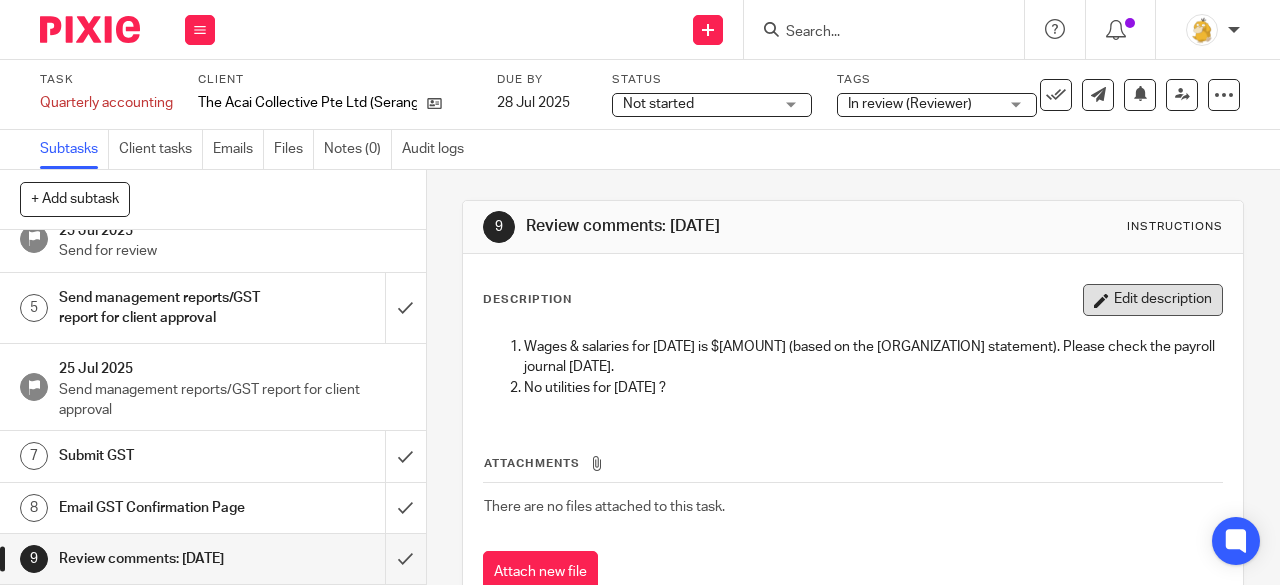 click on "Edit description" at bounding box center [1153, 300] 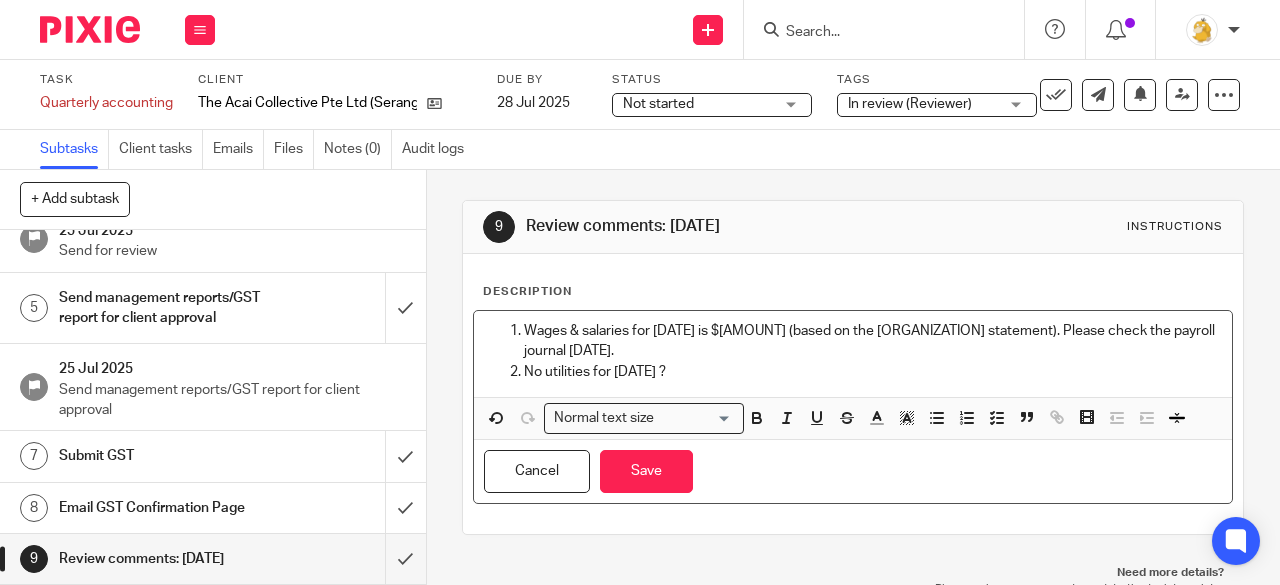 click on "No utilities for Apr'25 ?" at bounding box center [873, 372] 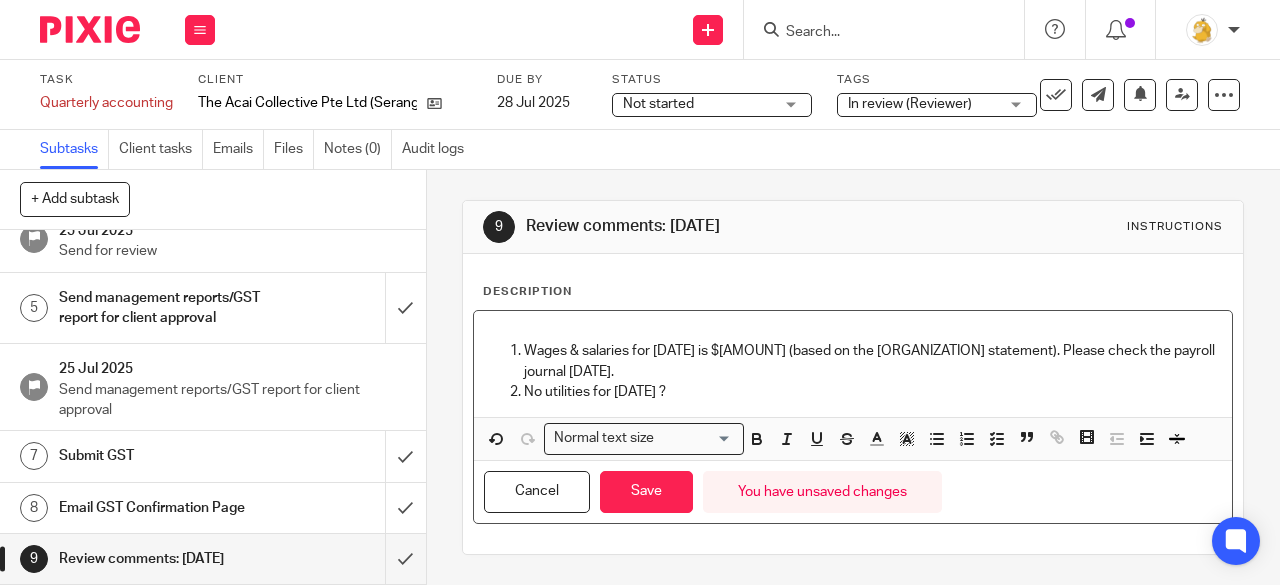 click on "No utilities for Apr'25 ?" at bounding box center [873, 392] 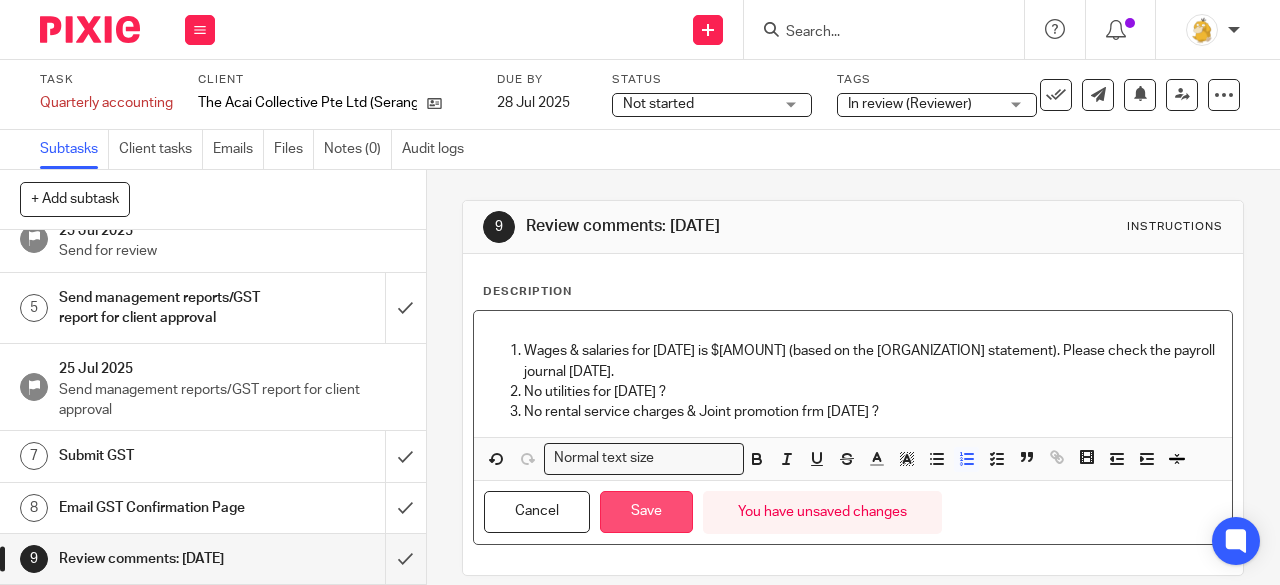 click on "Save" at bounding box center [646, 512] 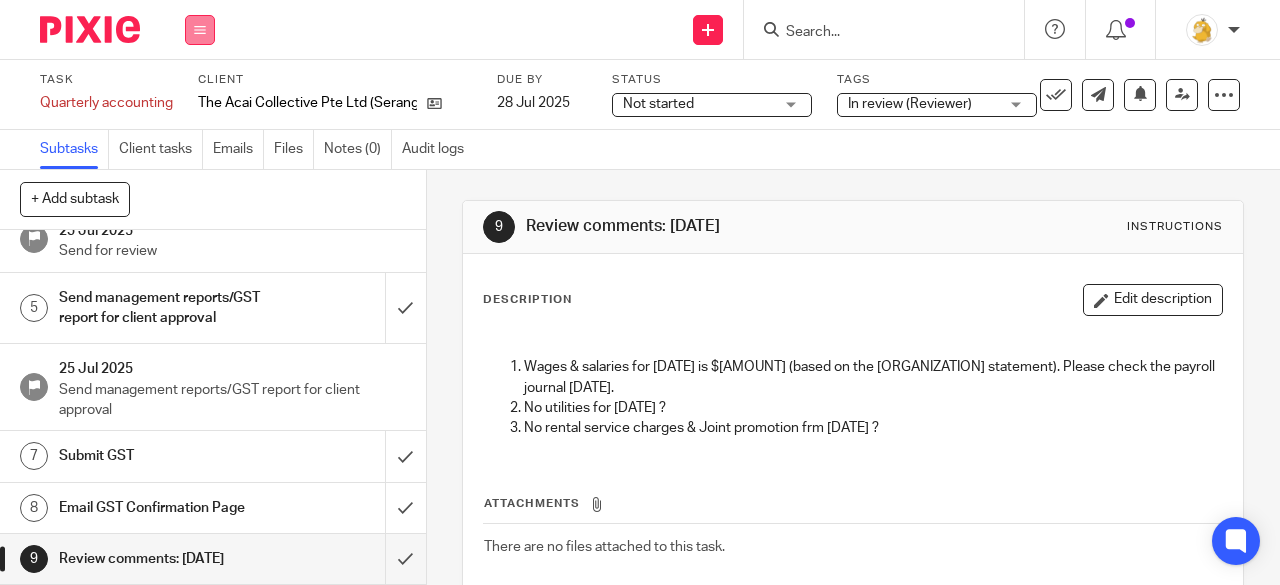 click at bounding box center [200, 30] 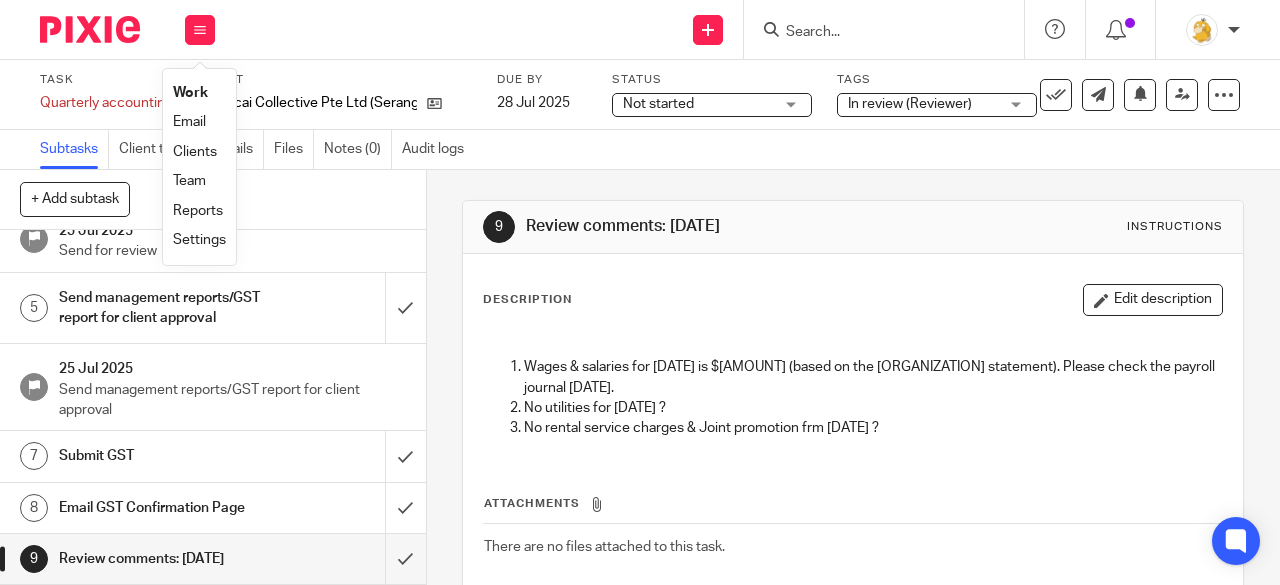 click on "Work" at bounding box center (190, 93) 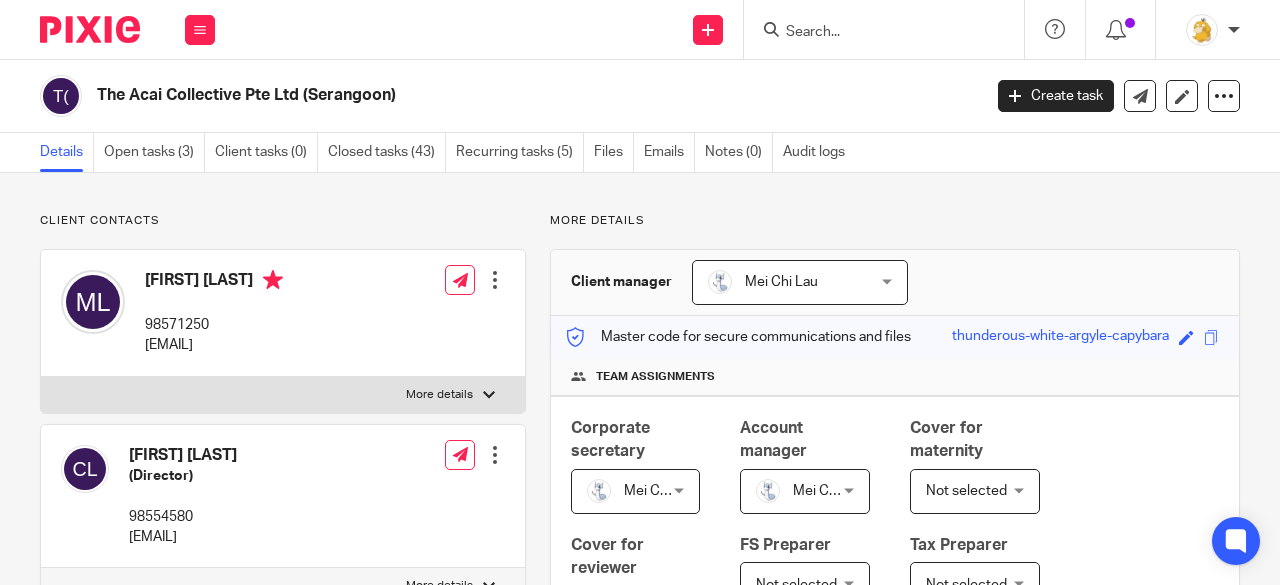 scroll, scrollTop: 0, scrollLeft: 0, axis: both 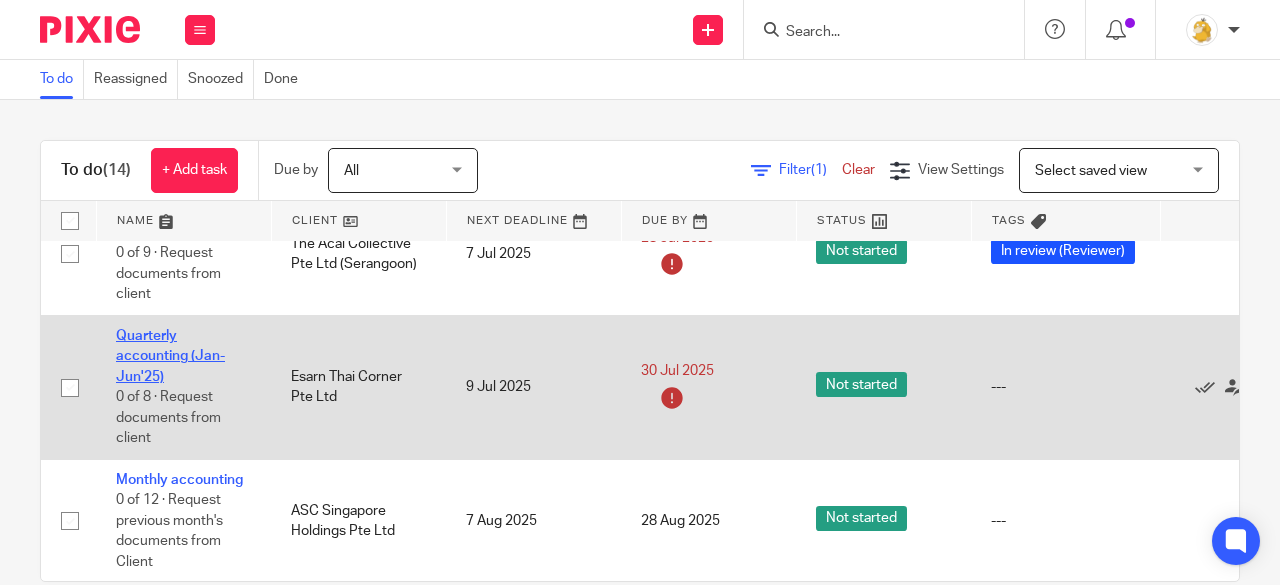 click on "Quarterly accounting (Jan-Jun'25)" at bounding box center [170, 356] 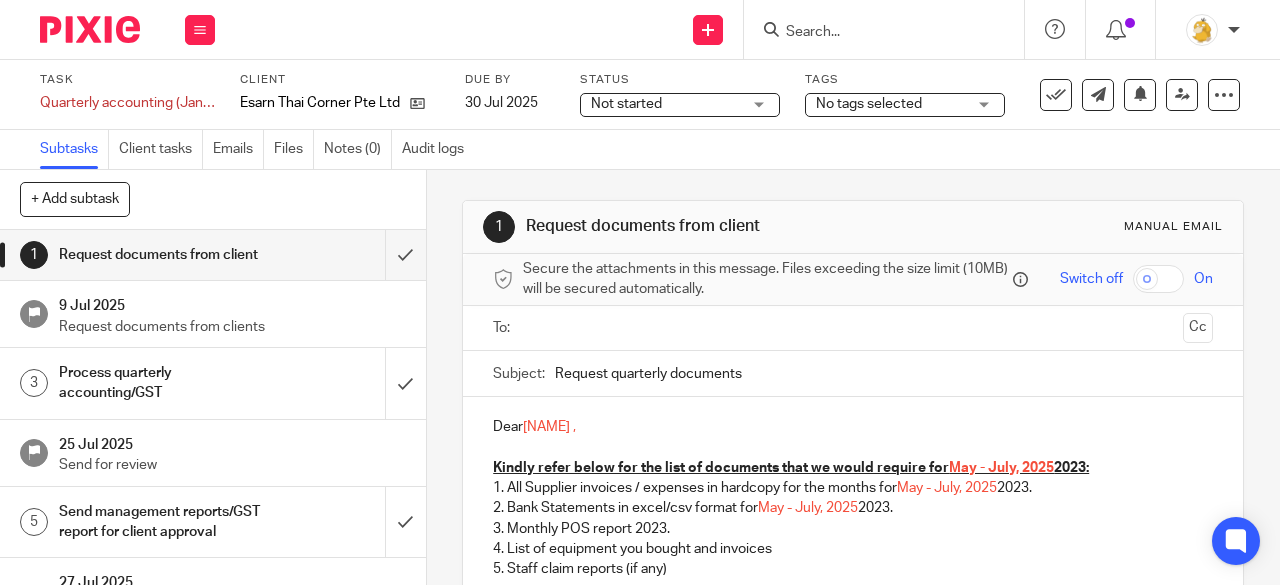 scroll, scrollTop: 0, scrollLeft: 0, axis: both 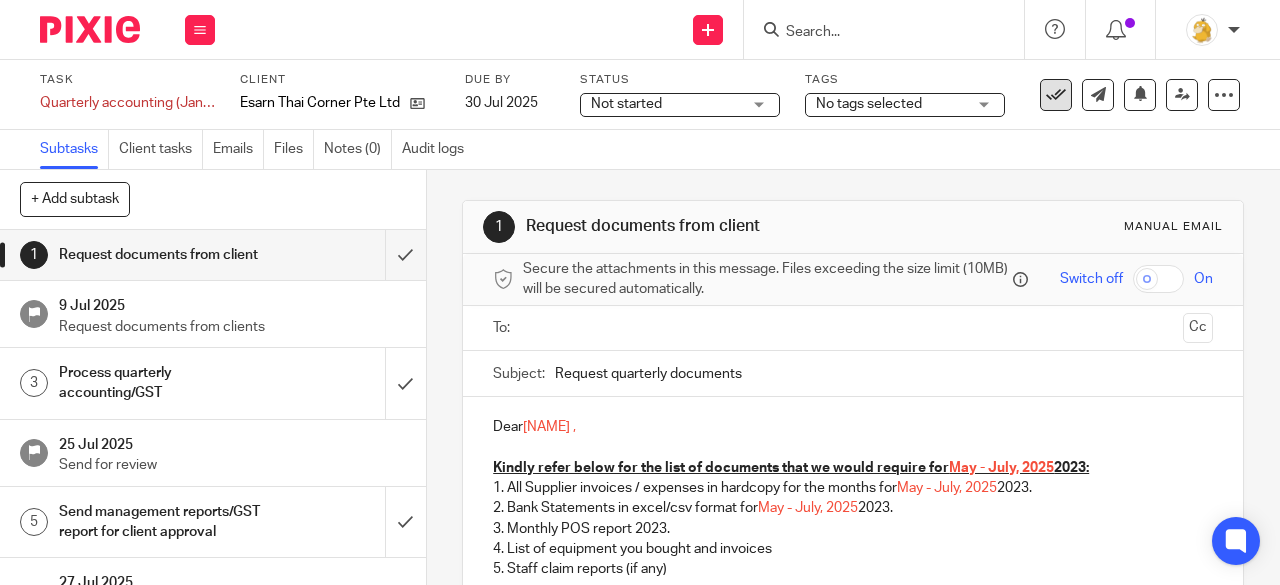 click at bounding box center (1056, 95) 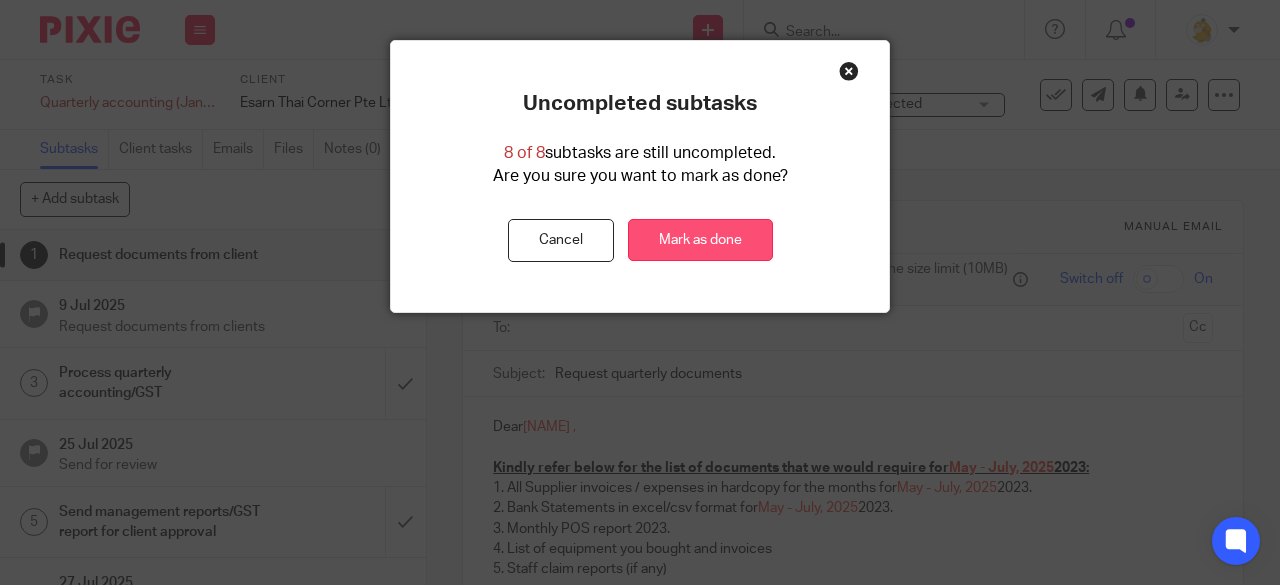 click on "Mark as done" at bounding box center (700, 240) 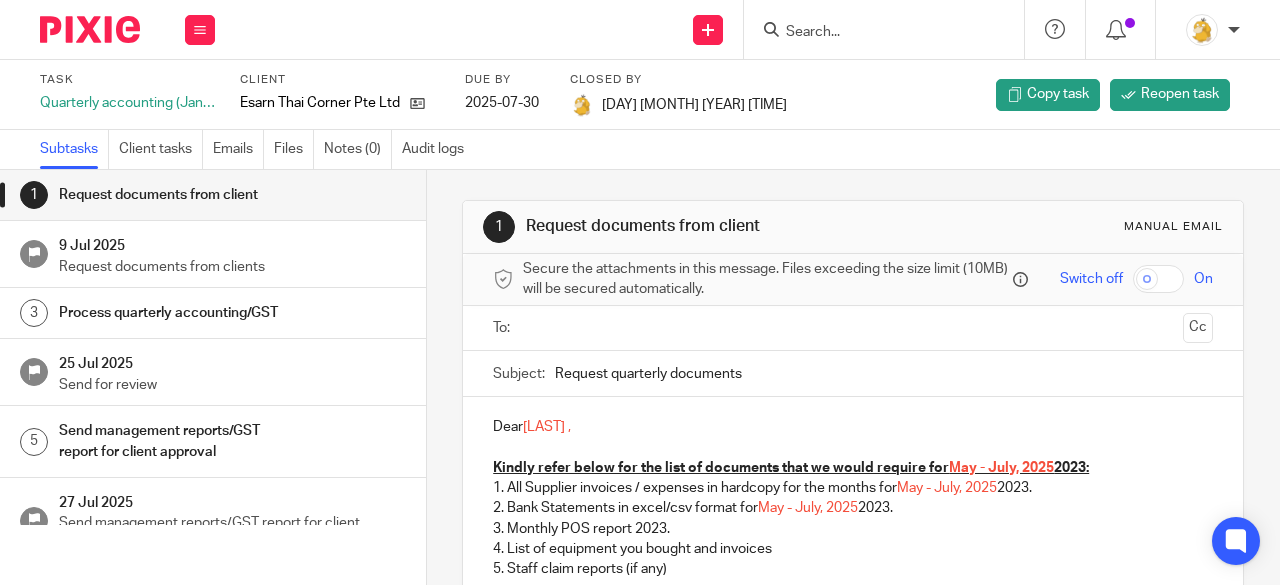 scroll, scrollTop: 0, scrollLeft: 0, axis: both 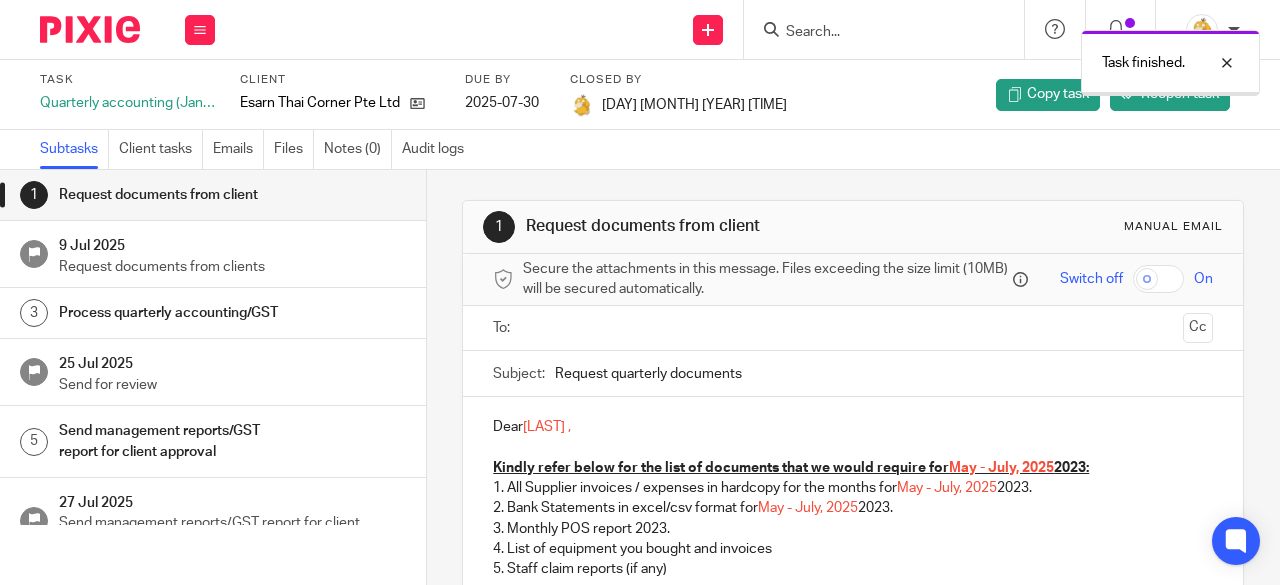 click on "Work
Email
Clients
Team
Reports
Settings" at bounding box center (200, 29) 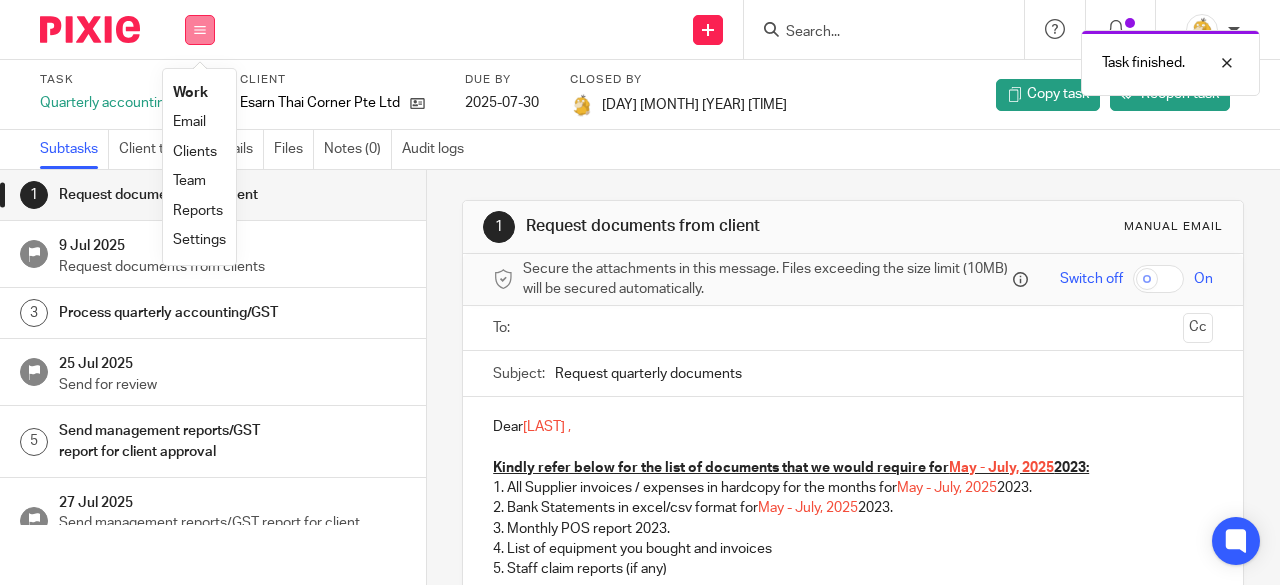 click at bounding box center (200, 30) 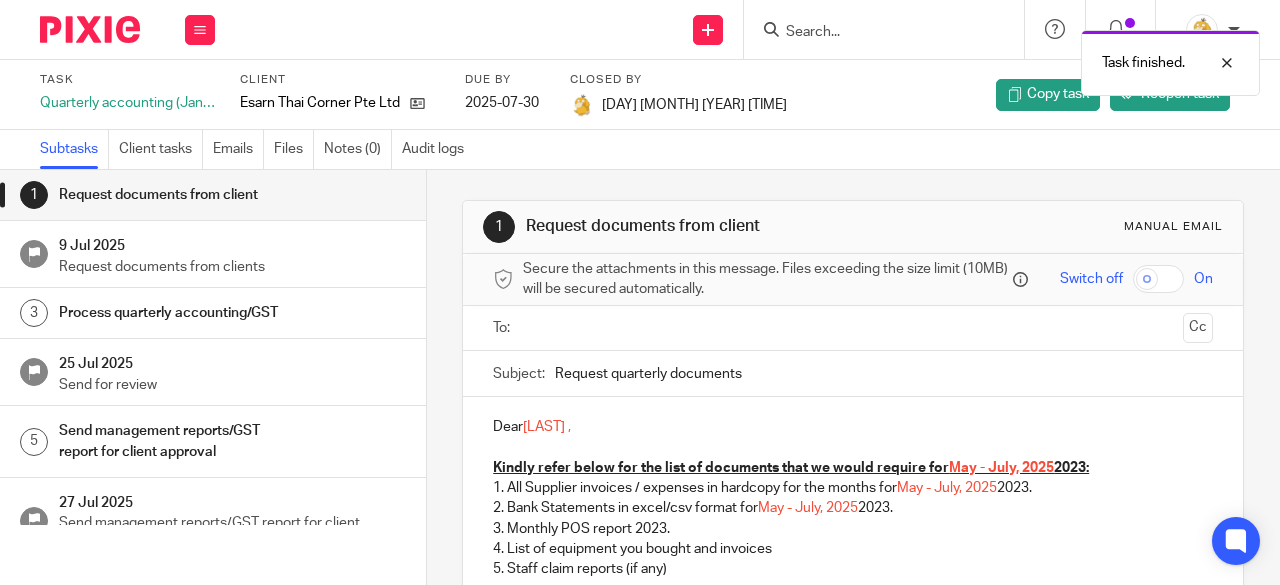 click on "Work
Email
Clients
Team
Reports
Settings" at bounding box center (200, 29) 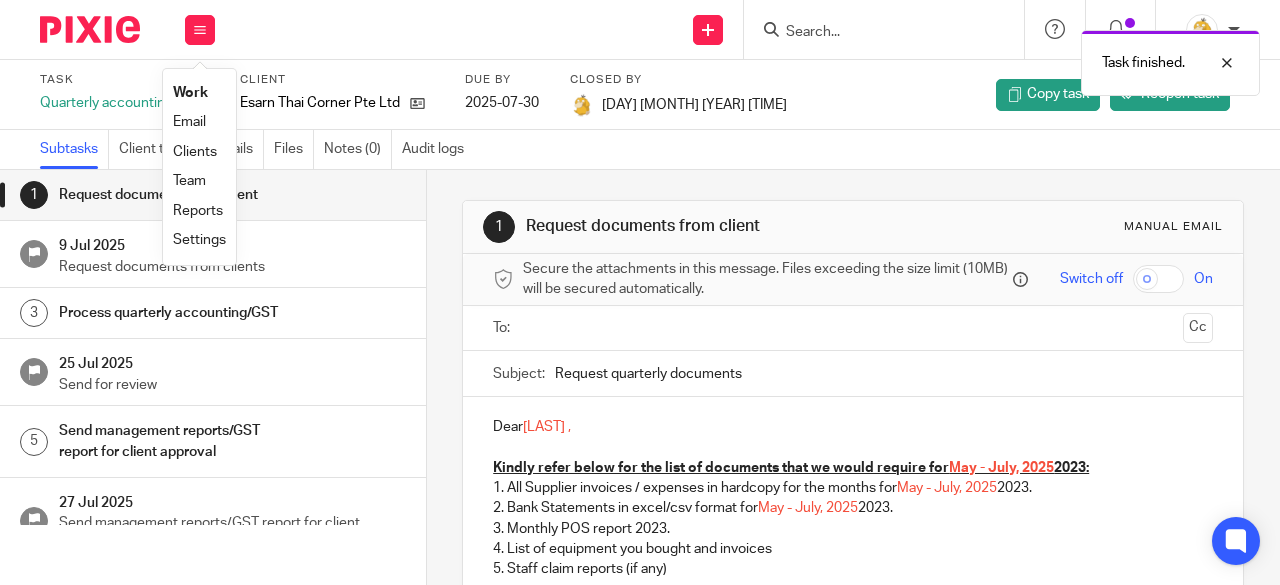 click on "Work" at bounding box center (190, 93) 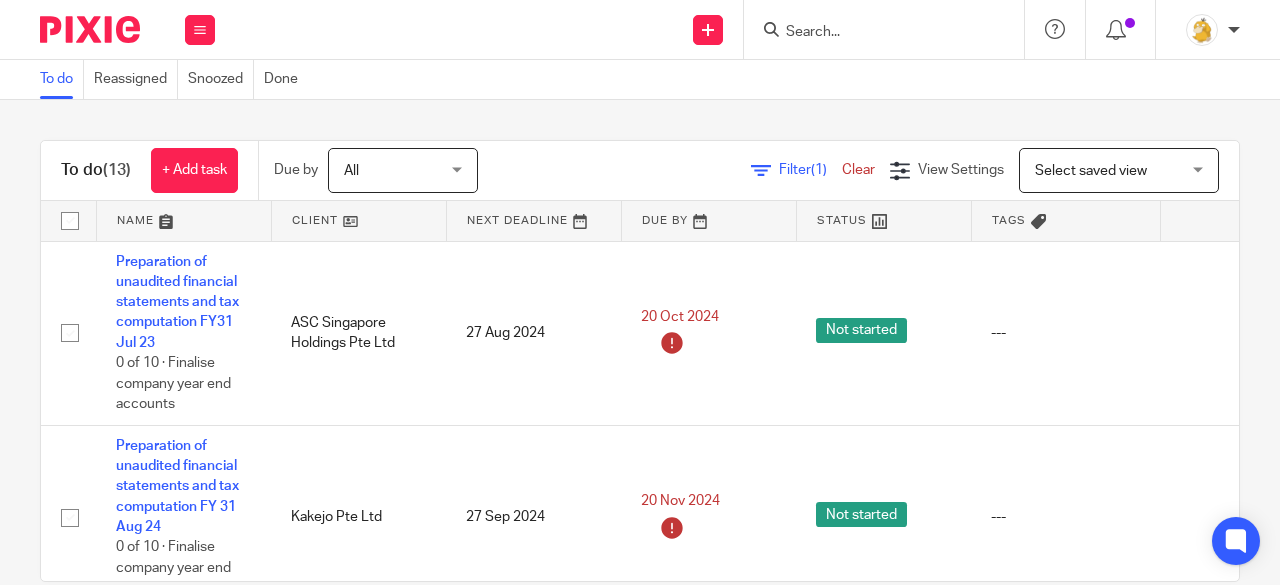 scroll, scrollTop: 0, scrollLeft: 0, axis: both 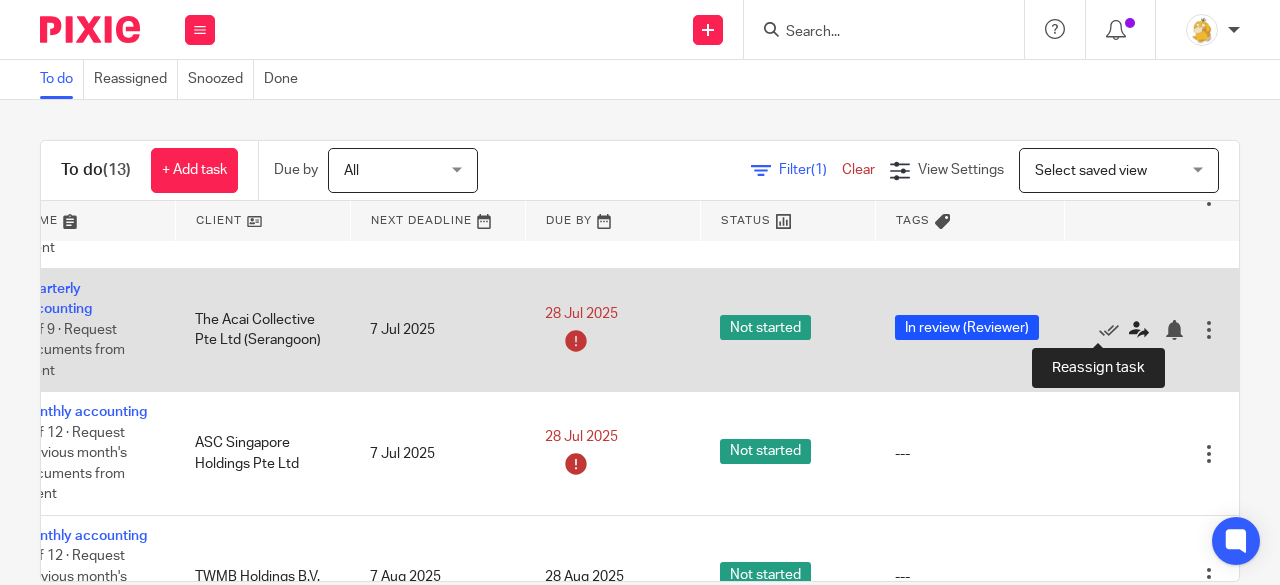 click at bounding box center (1139, 330) 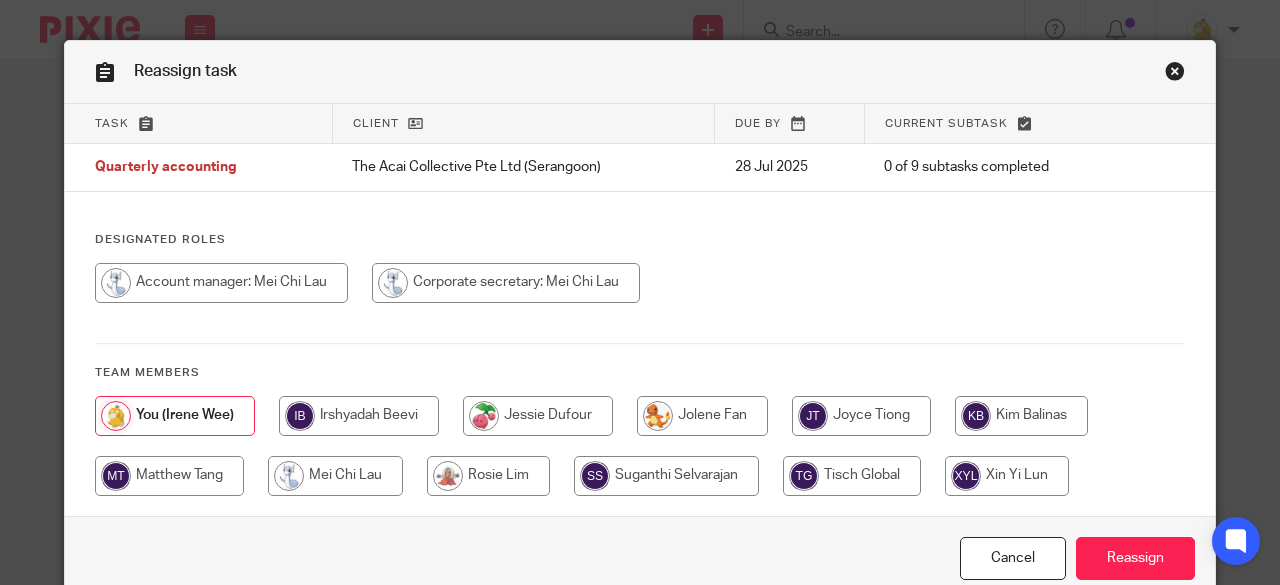 scroll, scrollTop: 0, scrollLeft: 0, axis: both 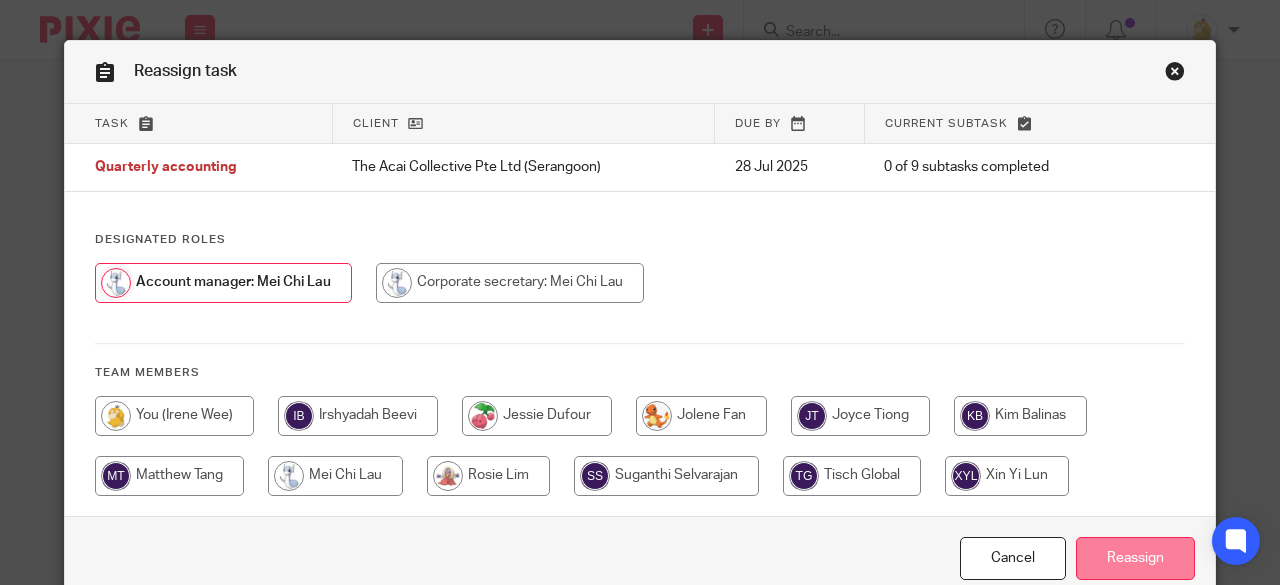 click on "Reassign" at bounding box center (1135, 558) 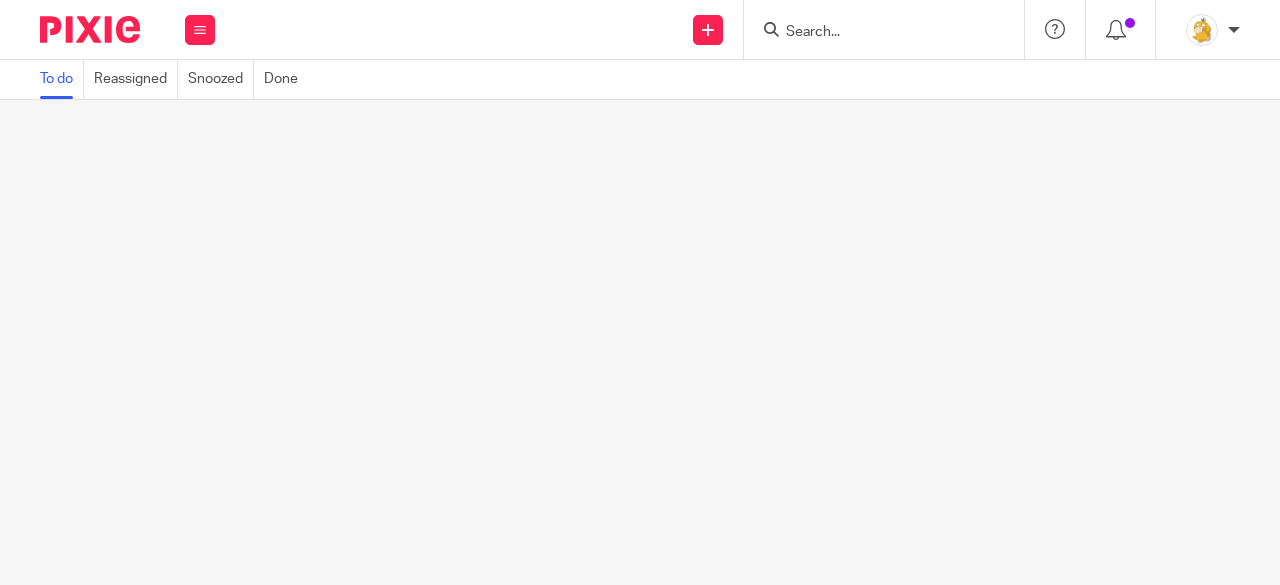 scroll, scrollTop: 0, scrollLeft: 0, axis: both 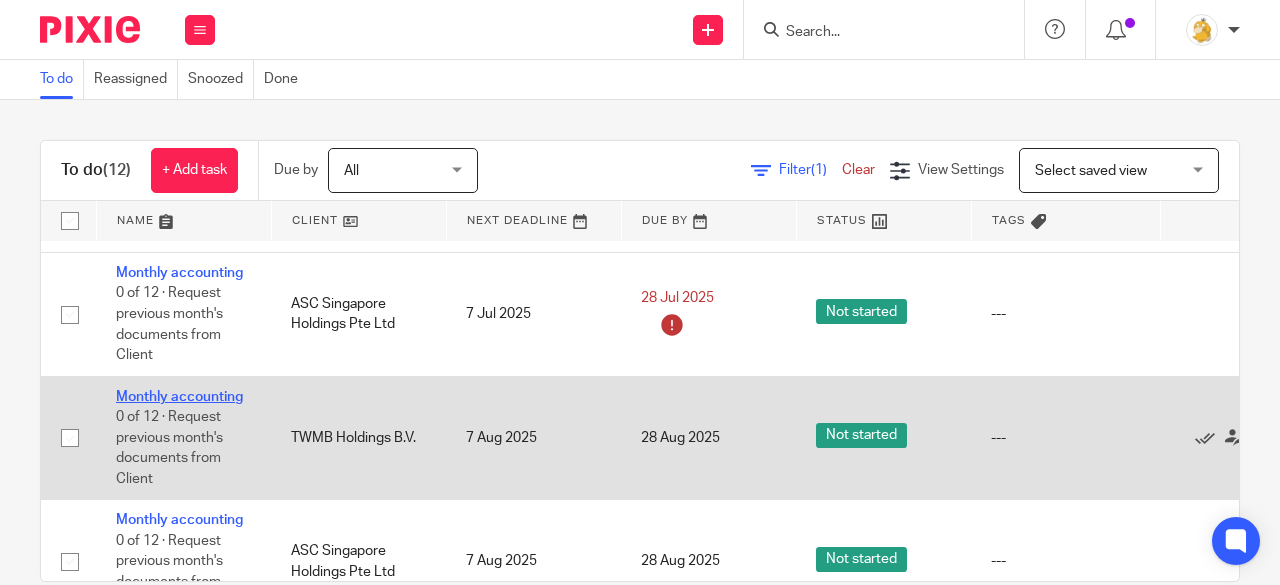 click on "Monthly accounting" at bounding box center [179, 397] 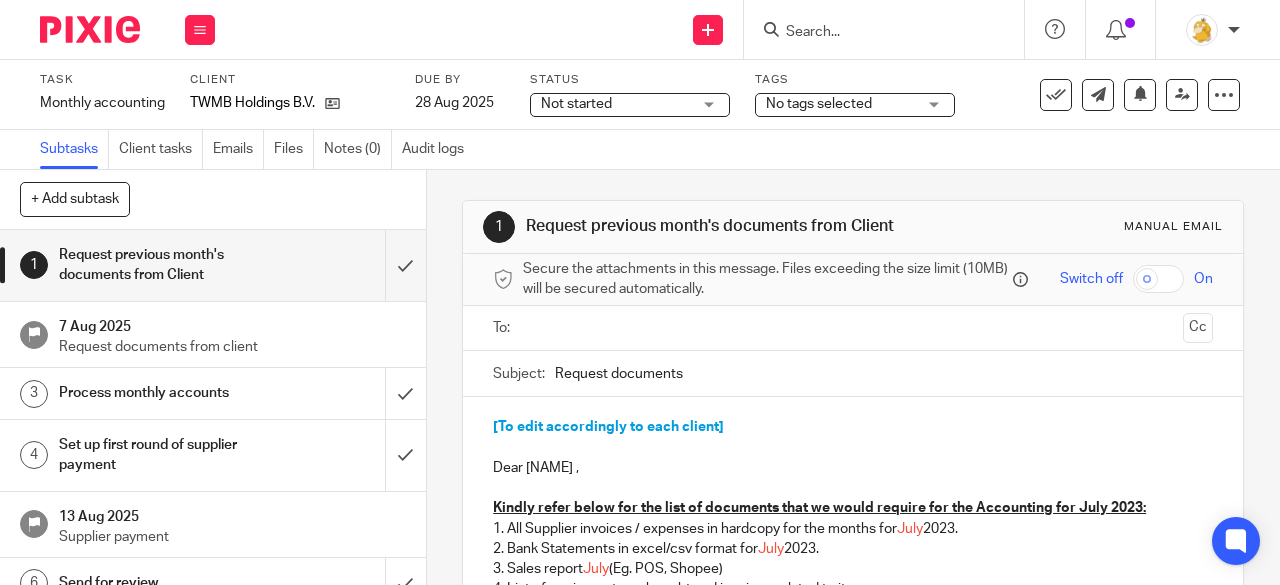 scroll, scrollTop: 0, scrollLeft: 0, axis: both 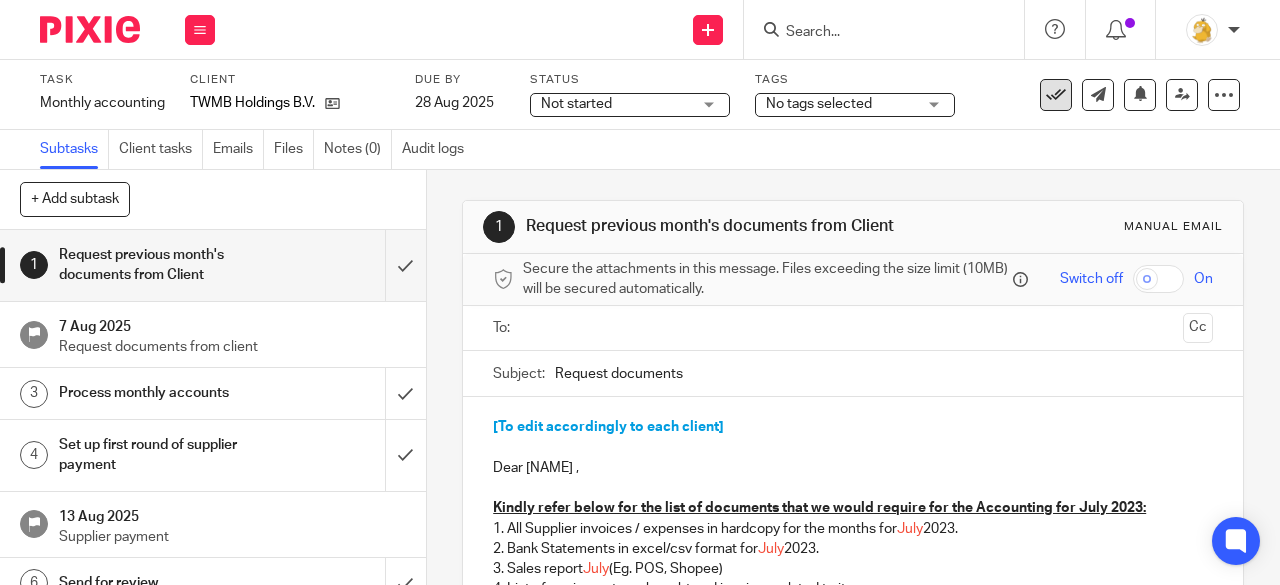 click at bounding box center [1056, 95] 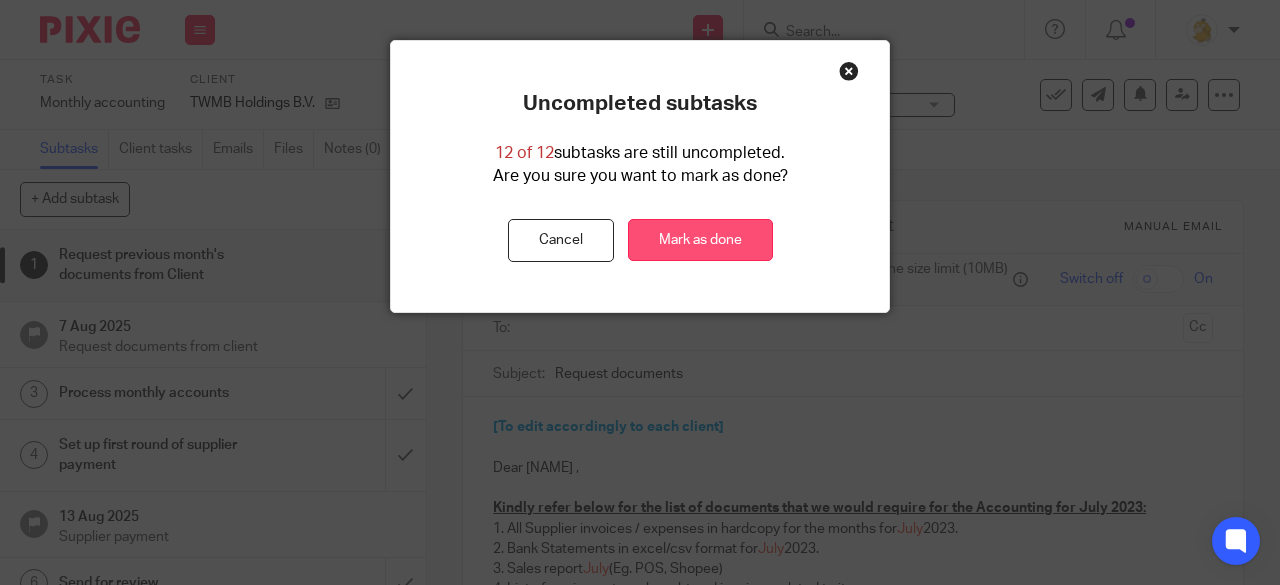 click on "Mark as done" at bounding box center [700, 240] 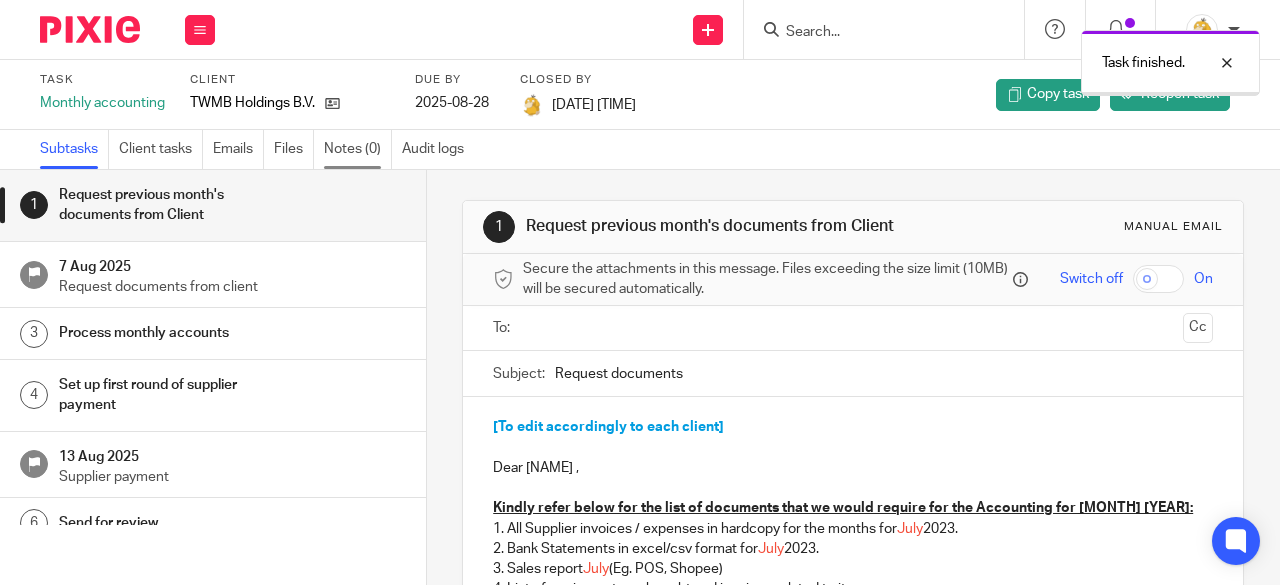scroll, scrollTop: 0, scrollLeft: 0, axis: both 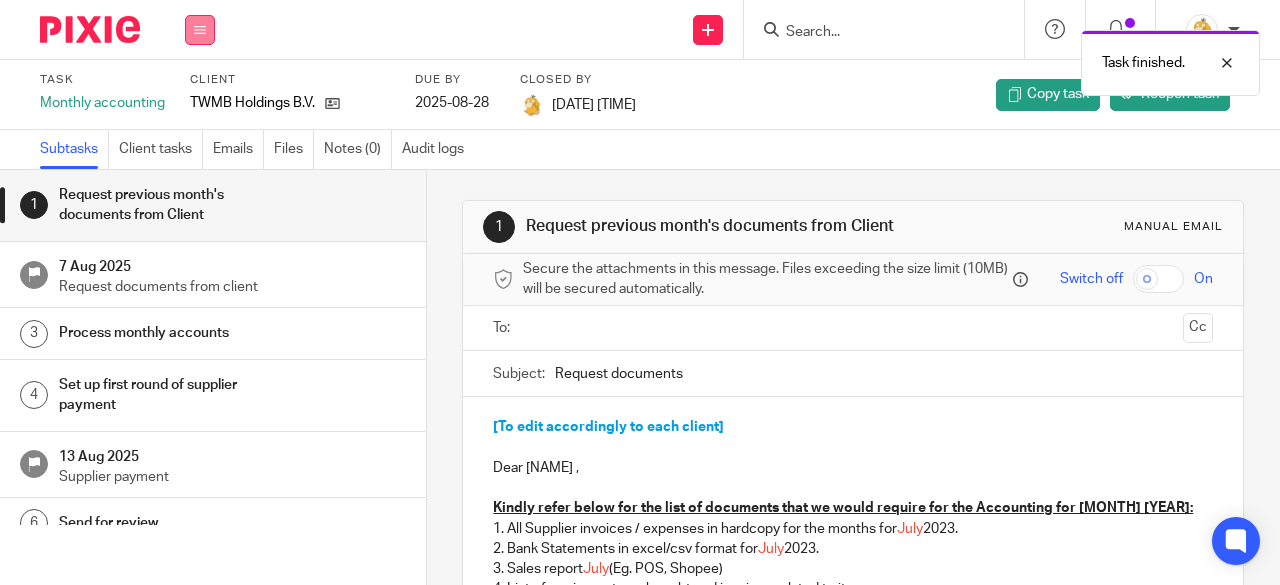 click at bounding box center [200, 30] 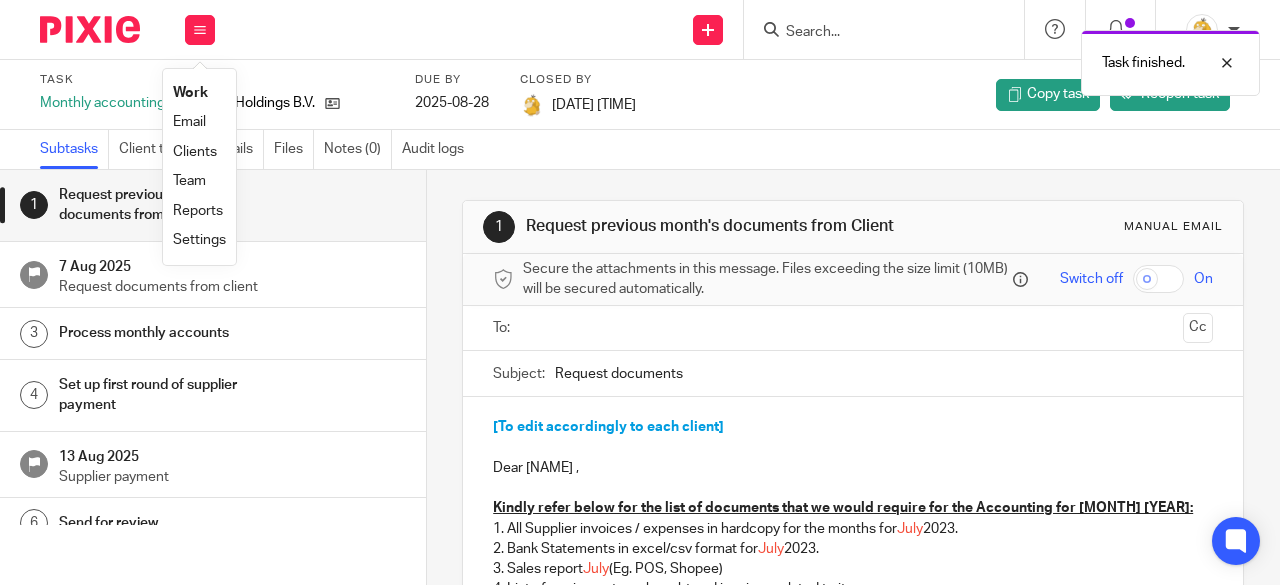 click on "Work" at bounding box center (190, 93) 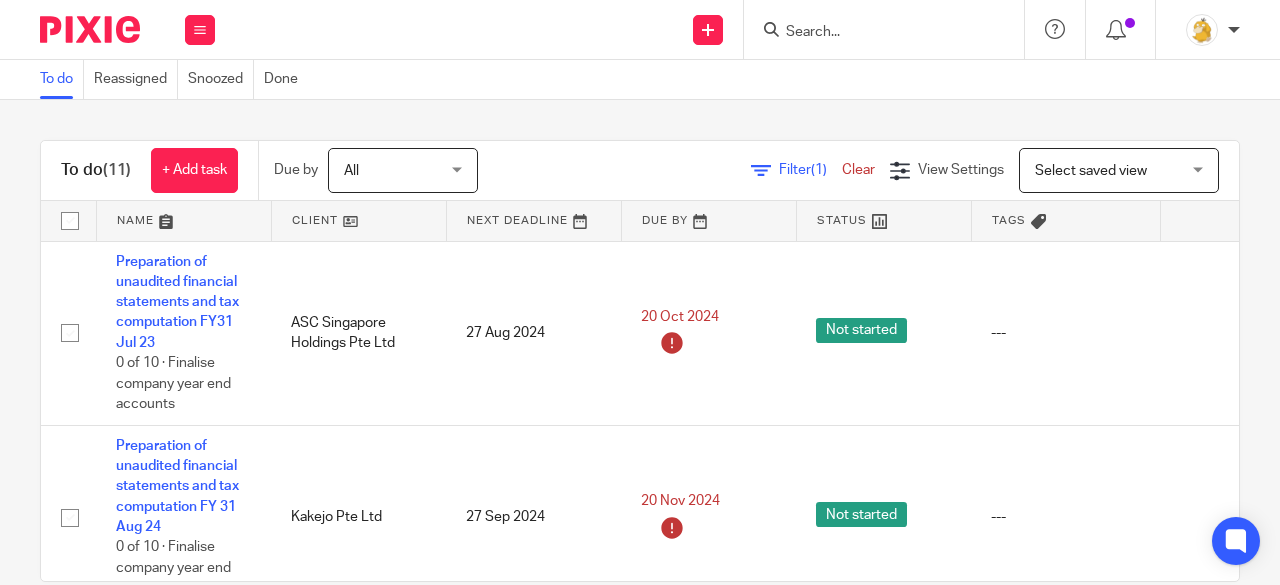 scroll, scrollTop: 0, scrollLeft: 0, axis: both 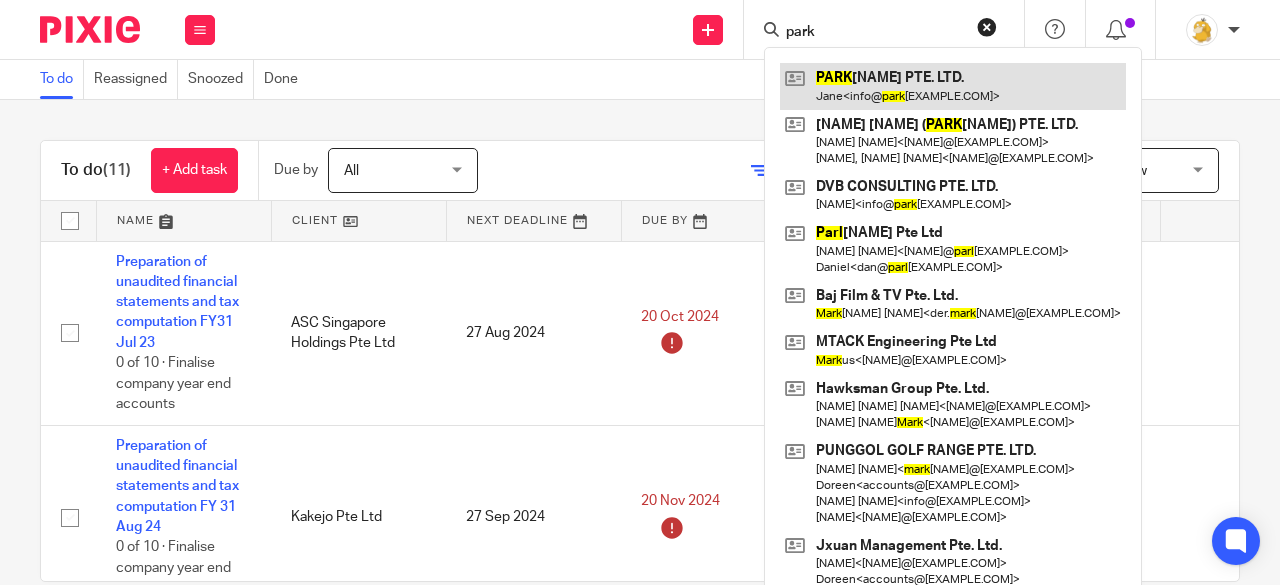type on "park" 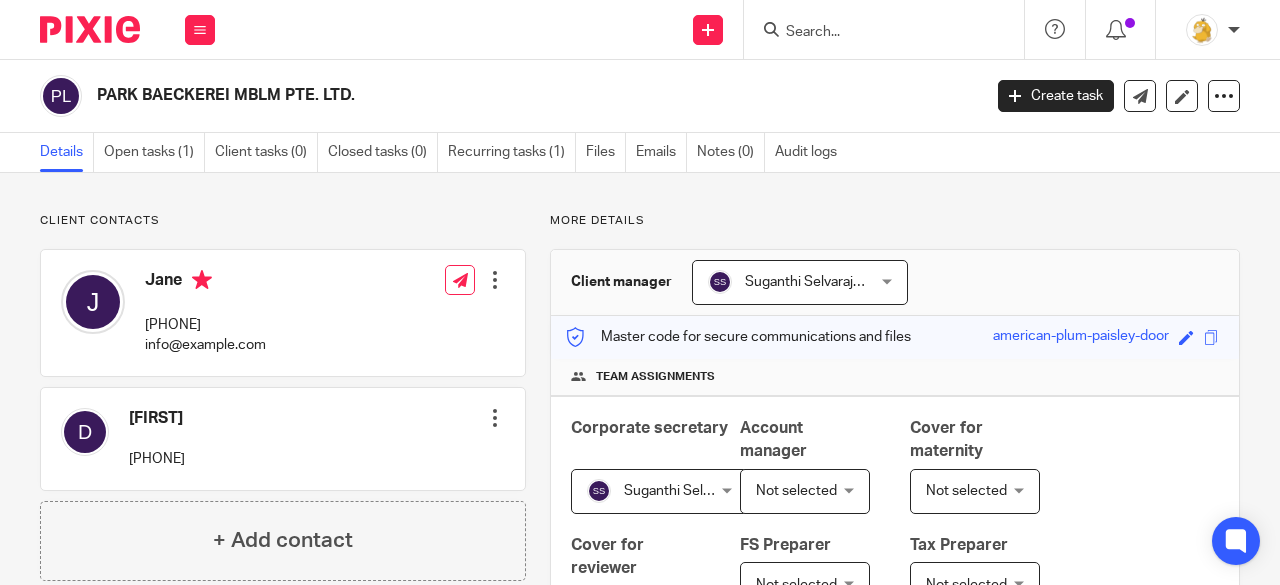 scroll, scrollTop: 0, scrollLeft: 0, axis: both 